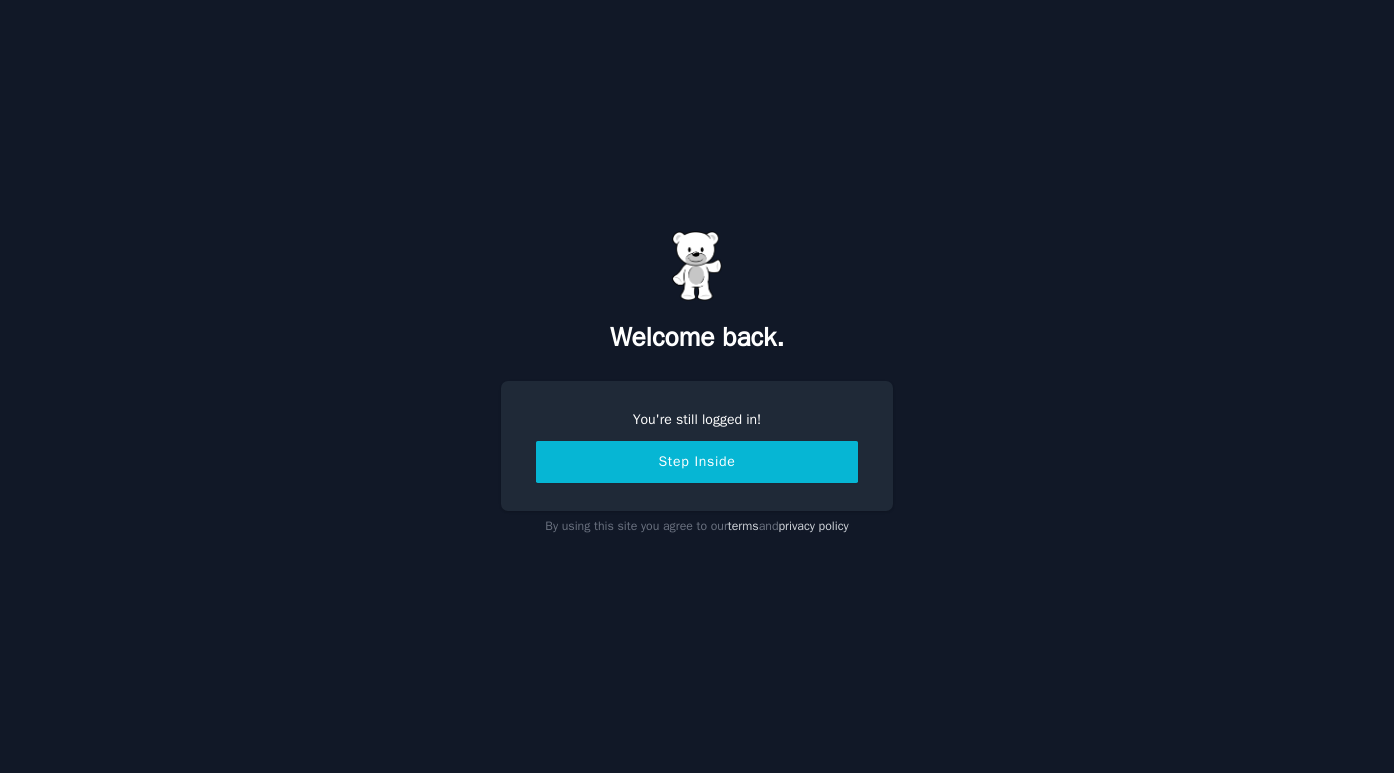 scroll, scrollTop: 0, scrollLeft: 0, axis: both 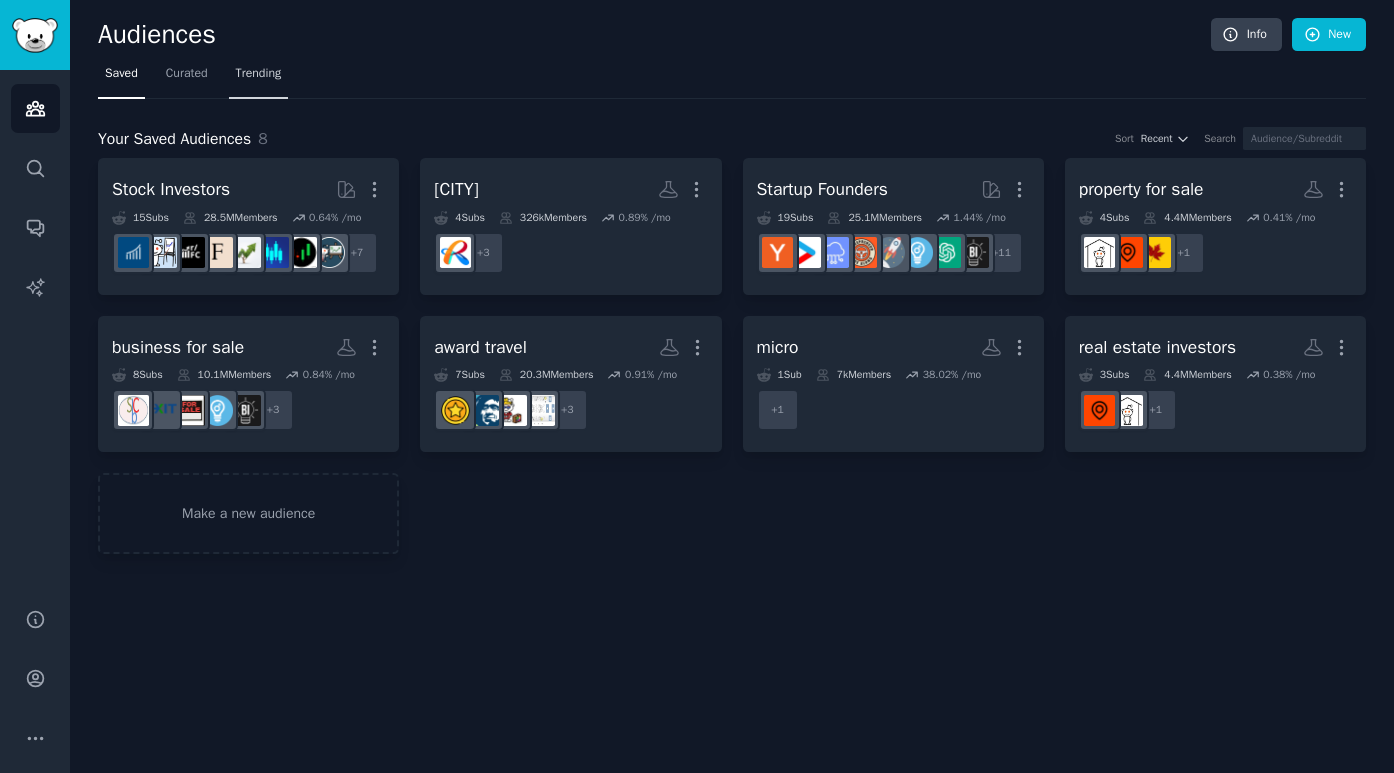 click on "Trending" at bounding box center [259, 74] 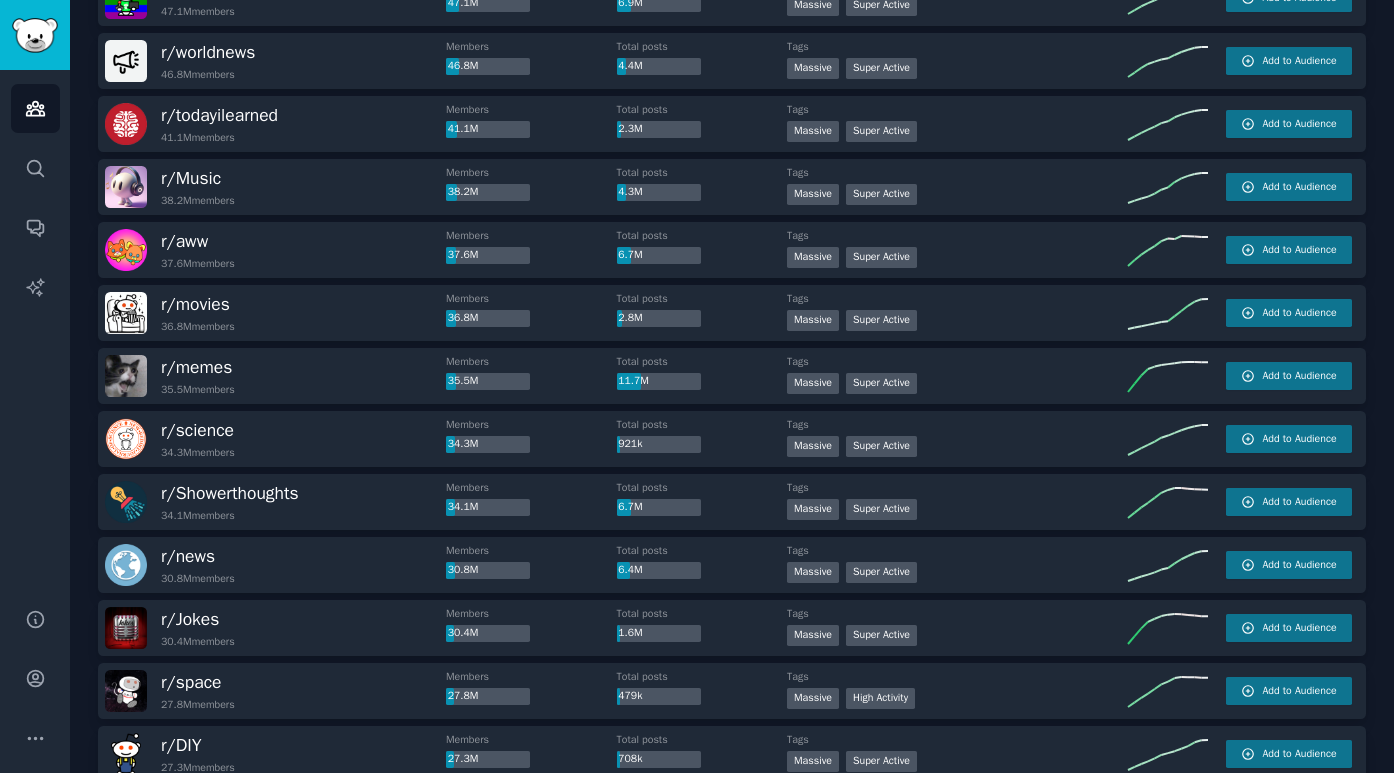 scroll, scrollTop: 621, scrollLeft: 0, axis: vertical 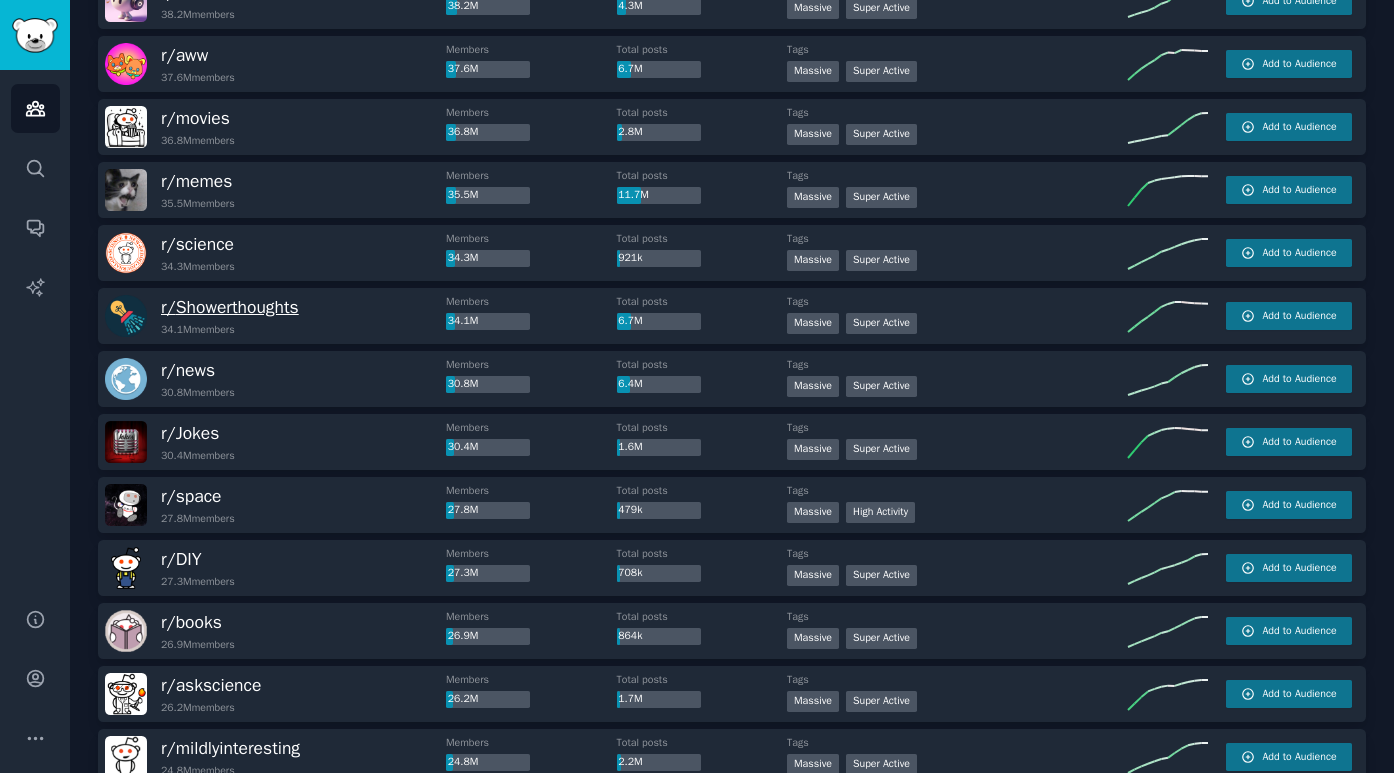 click on "r/ Showerthoughts" at bounding box center [230, 307] 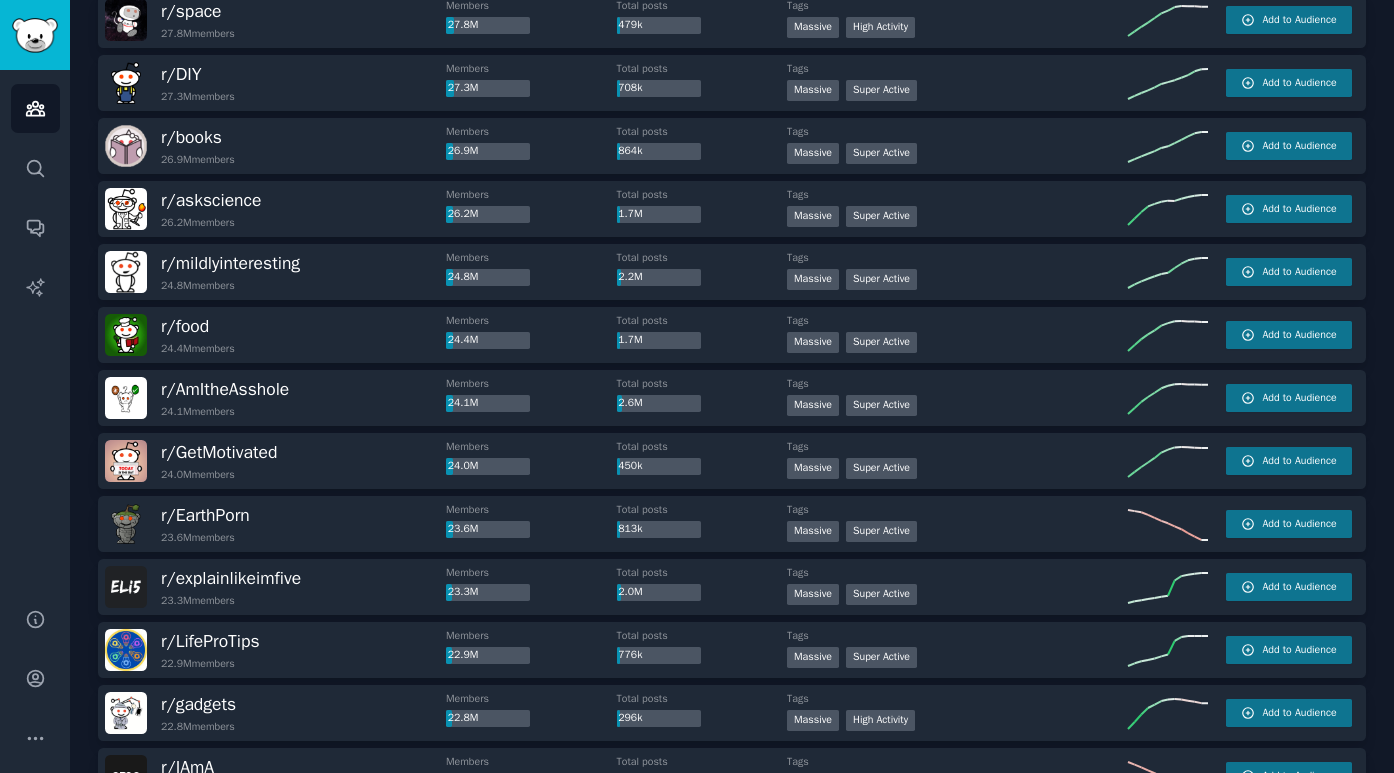 scroll, scrollTop: 1107, scrollLeft: 0, axis: vertical 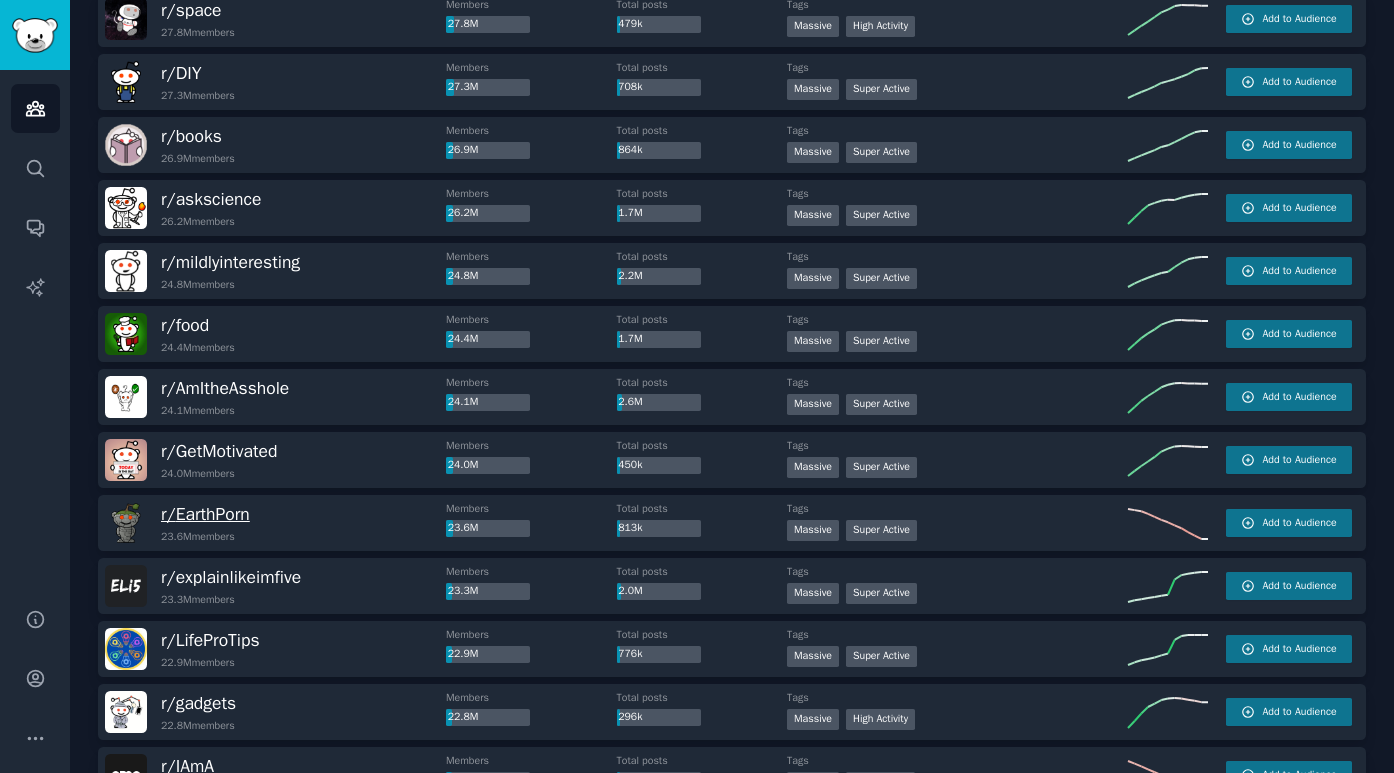 click on "r/ EarthPorn" at bounding box center (205, 514) 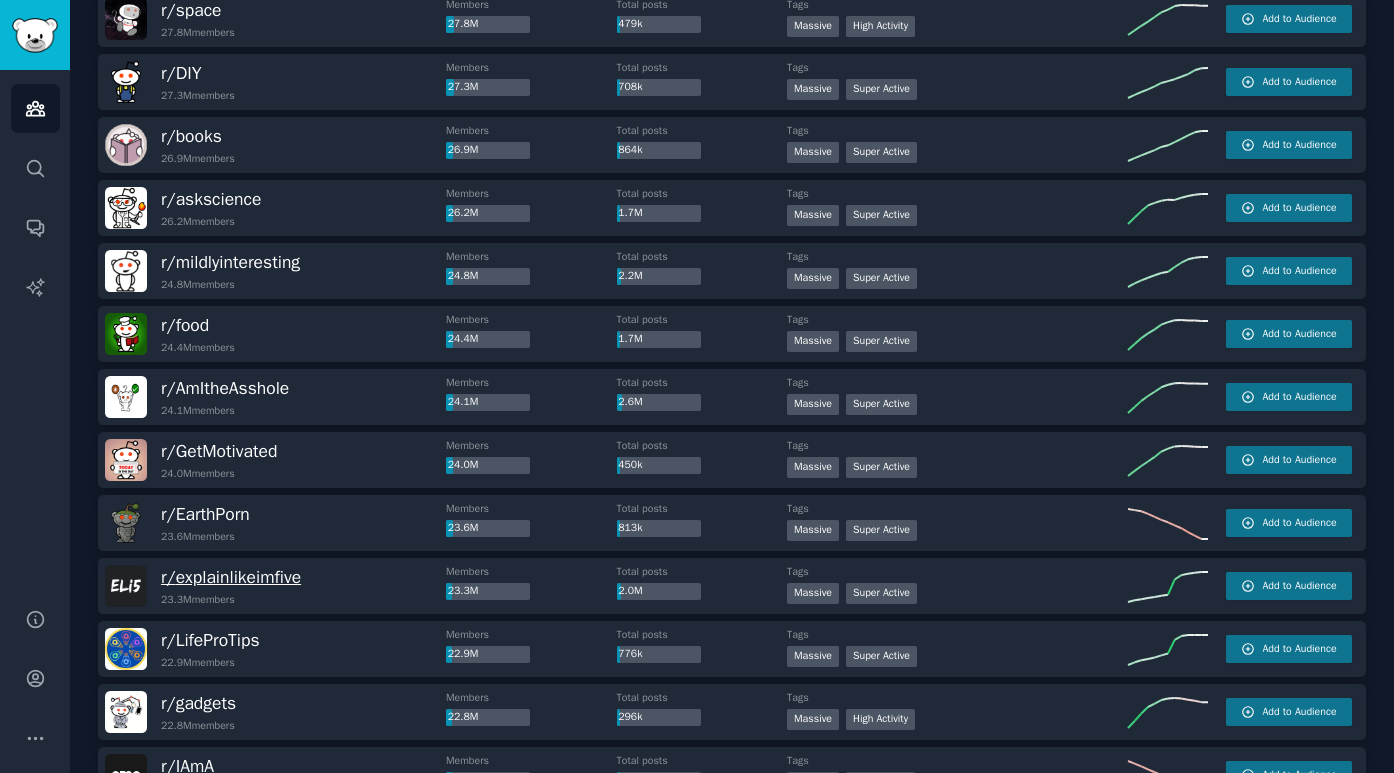 click on "r/ explainlikeimfive" at bounding box center (231, 577) 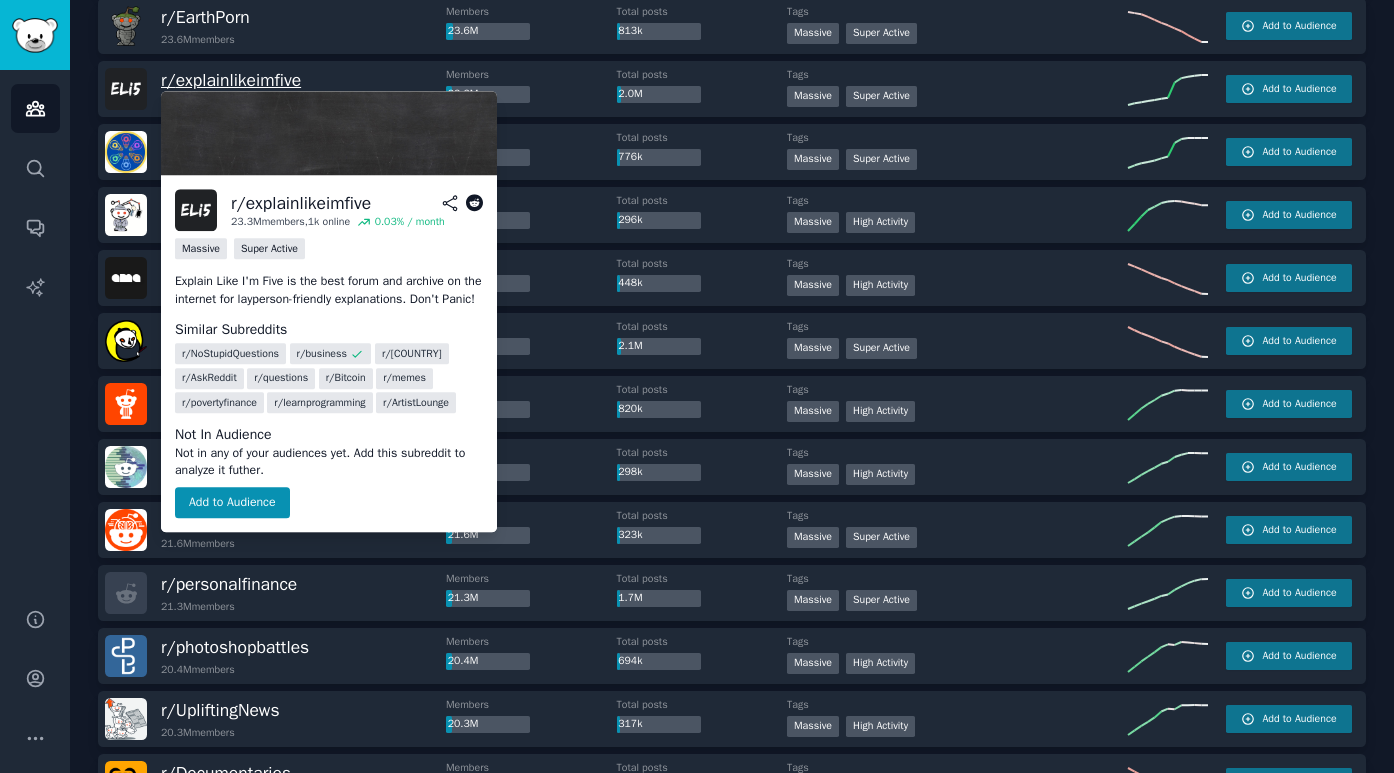 scroll, scrollTop: 1609, scrollLeft: 0, axis: vertical 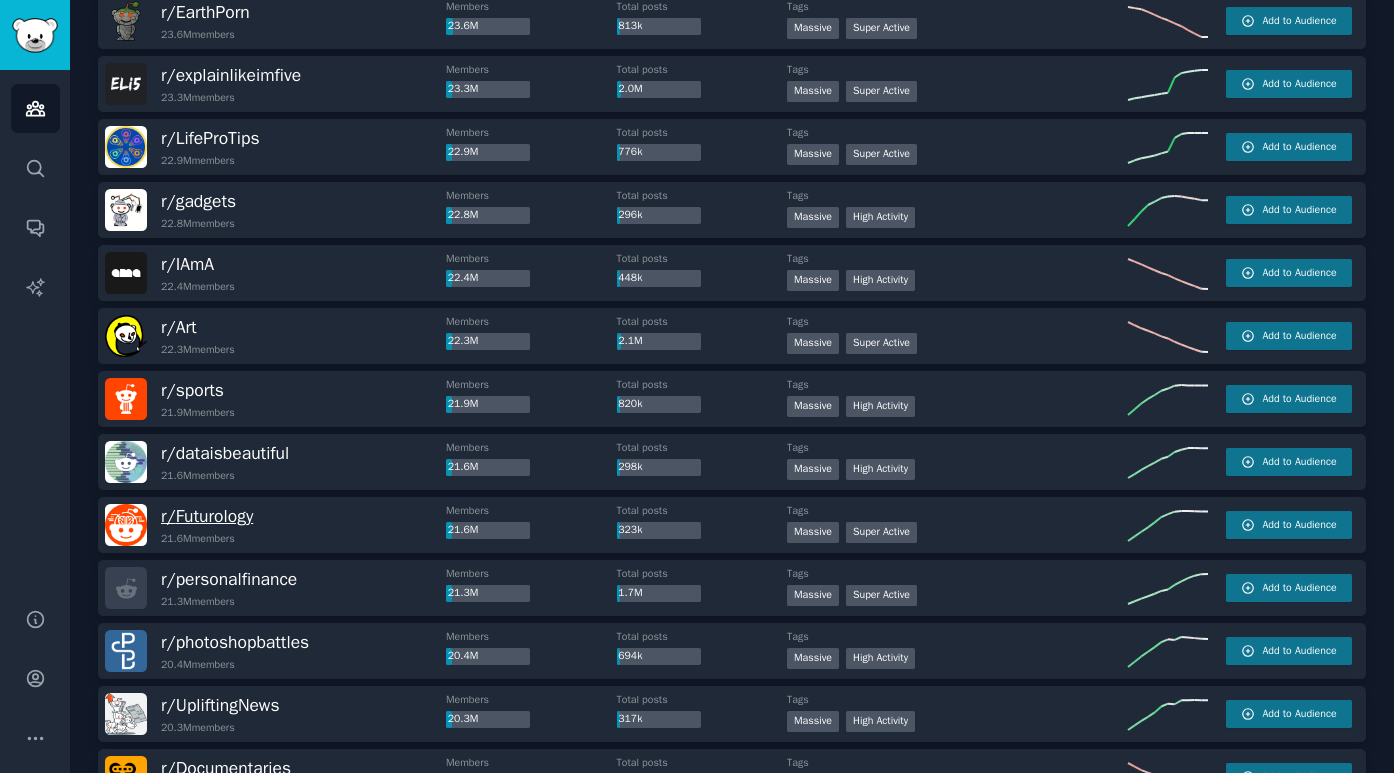 click on "r/ Futurology" at bounding box center (207, 516) 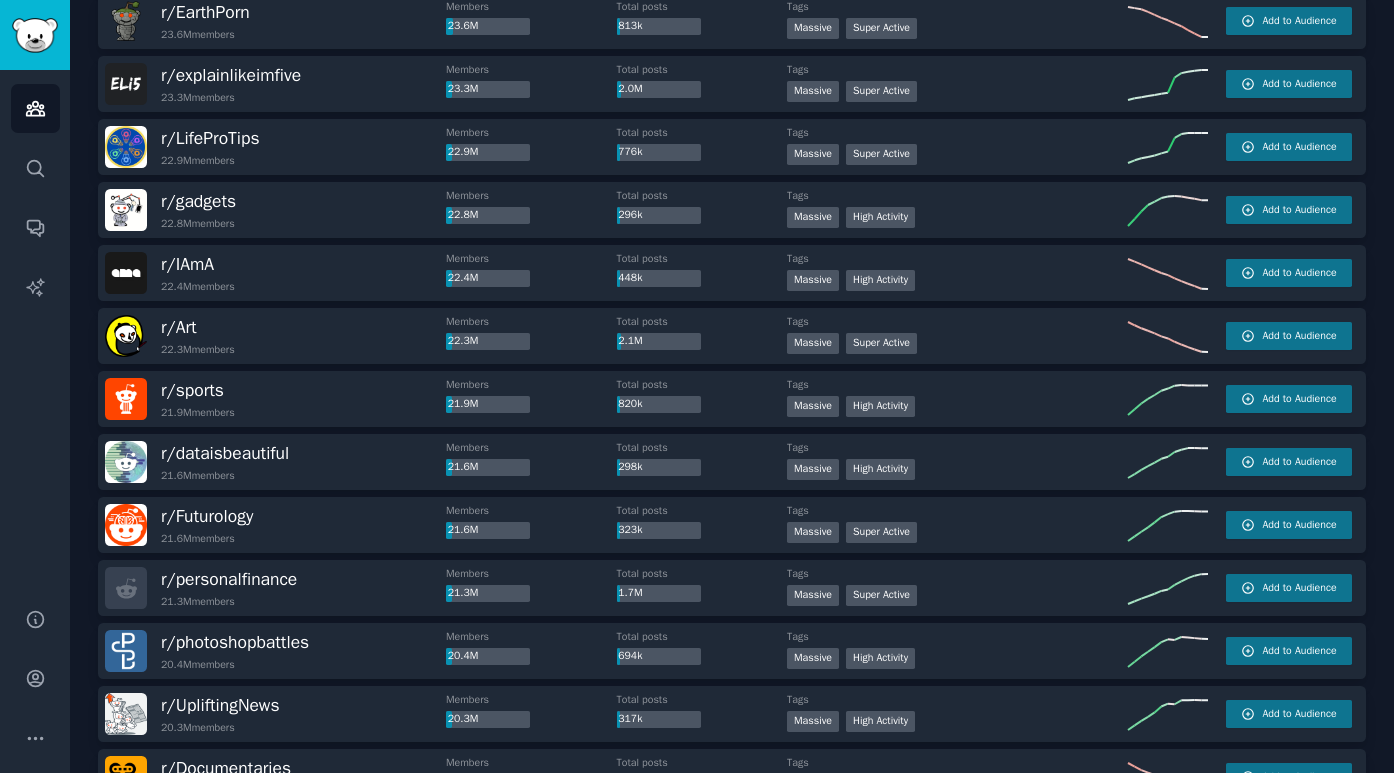 click at bounding box center (126, 525) 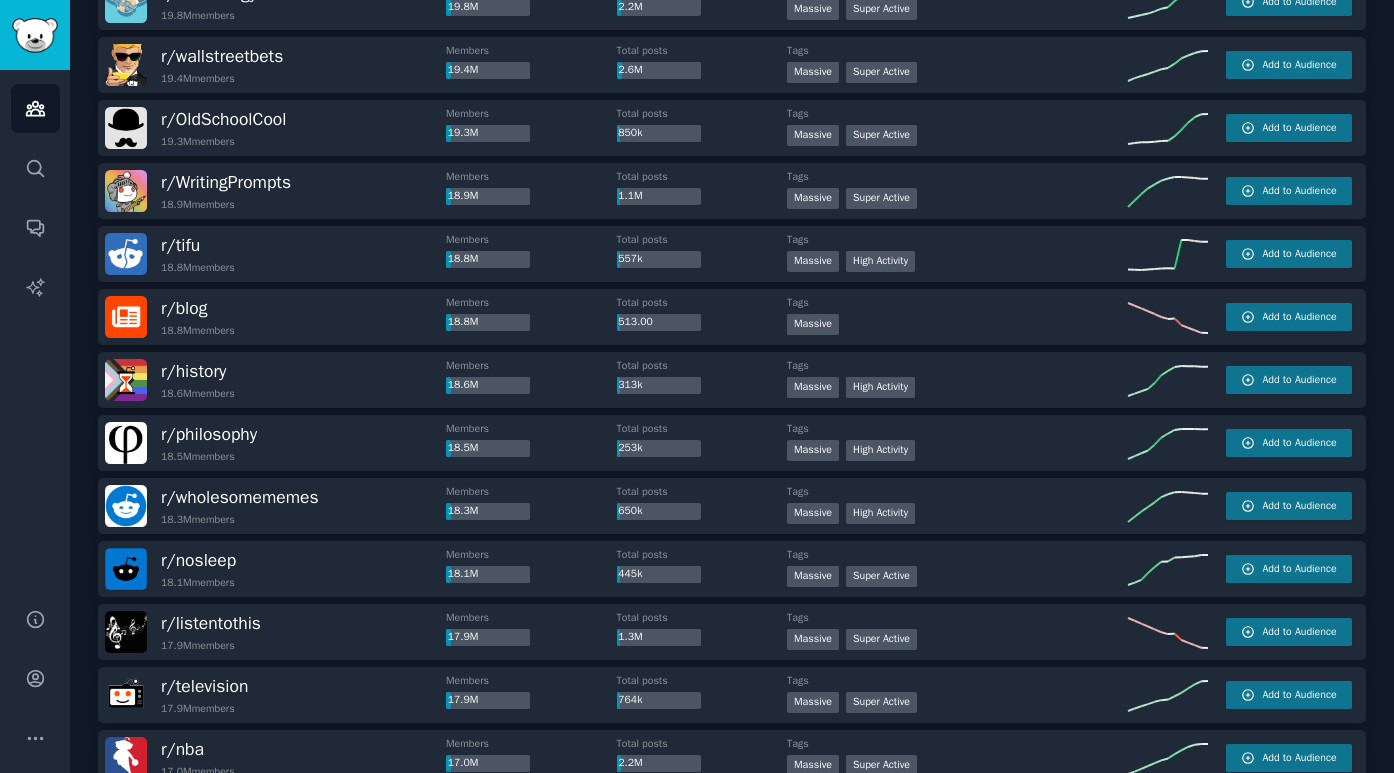 scroll, scrollTop: 2512, scrollLeft: 0, axis: vertical 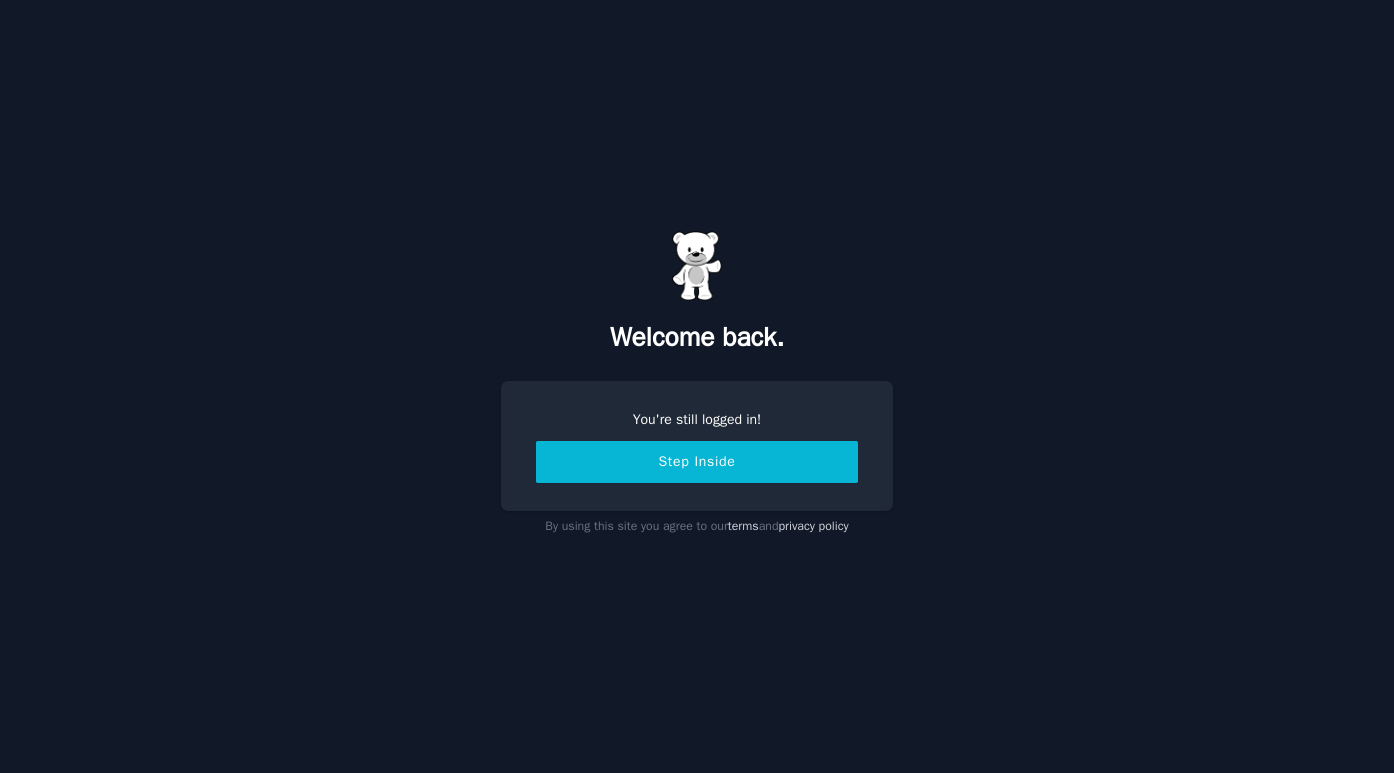 click on "Step Inside" at bounding box center [697, 462] 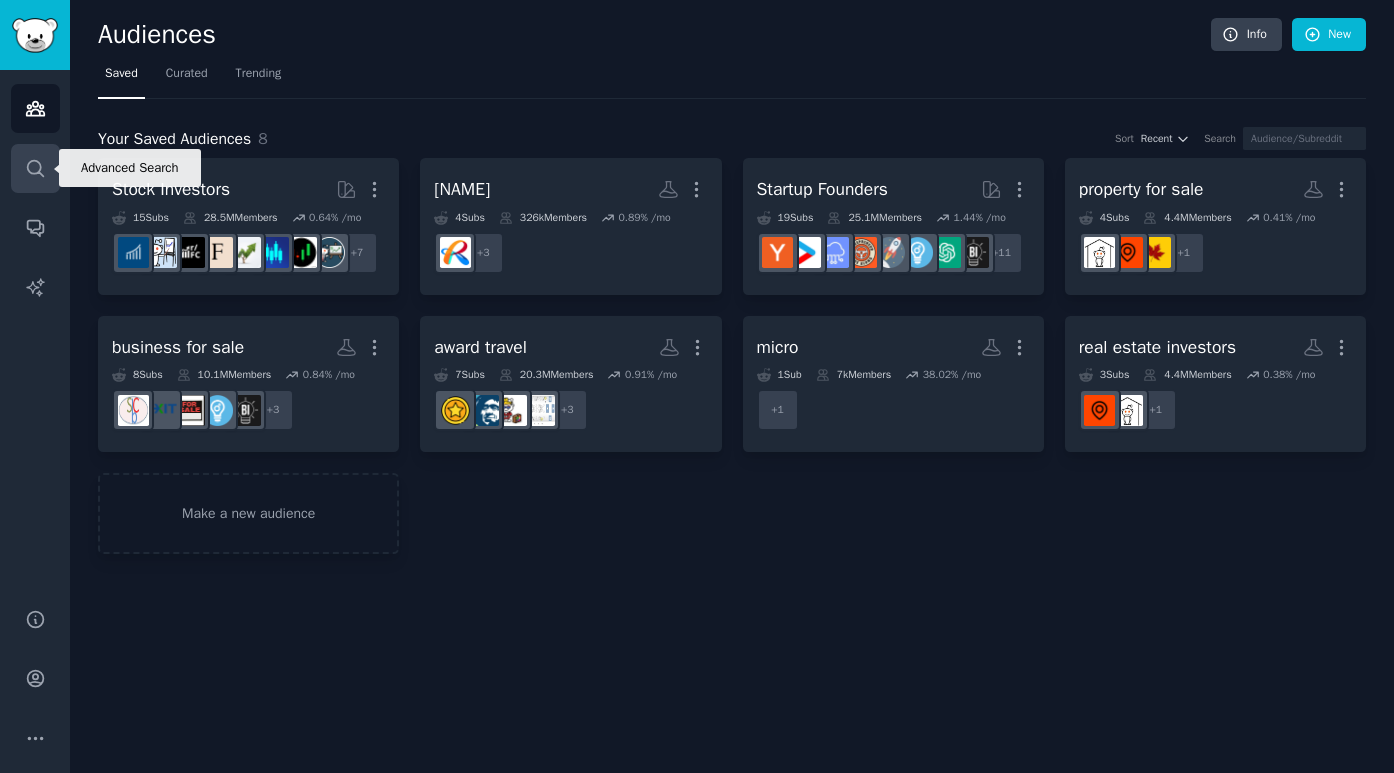 click 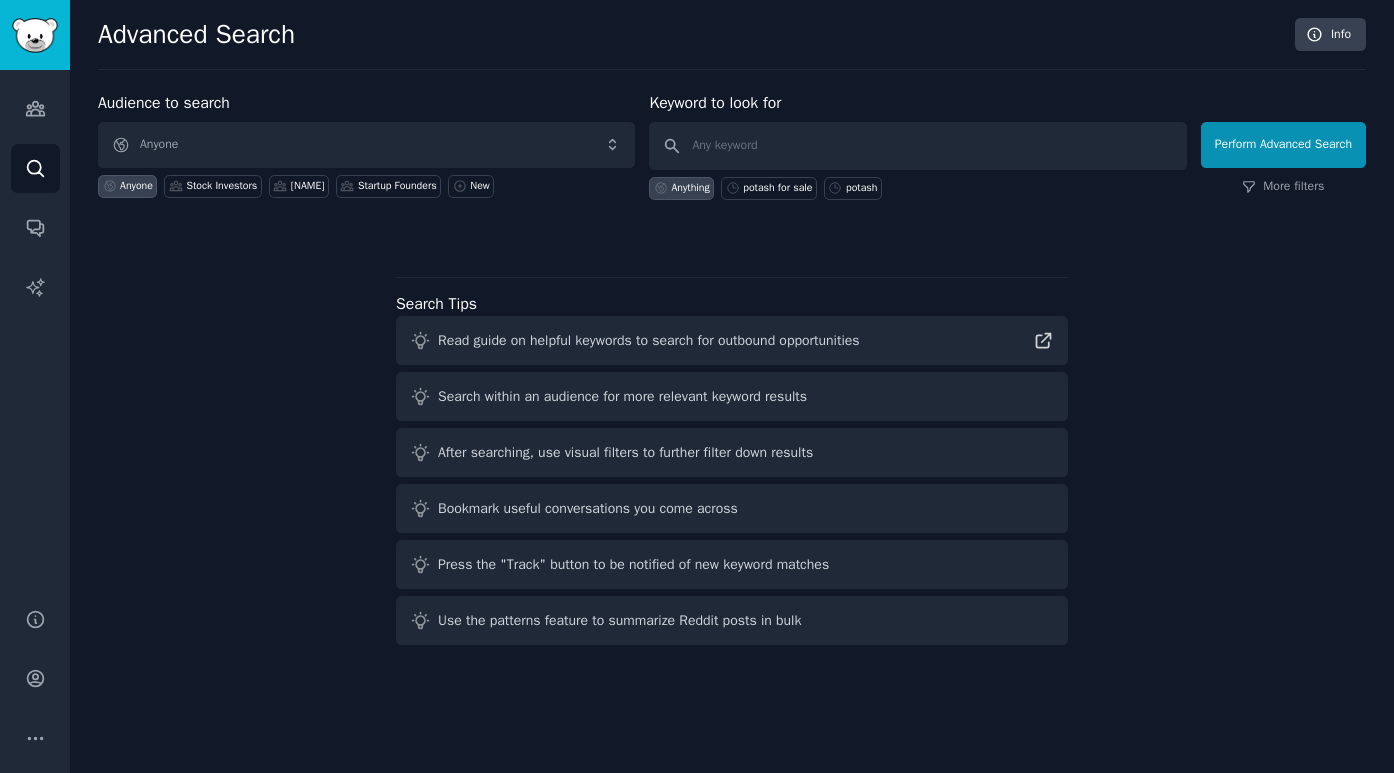 click on "Anyone" at bounding box center (366, 145) 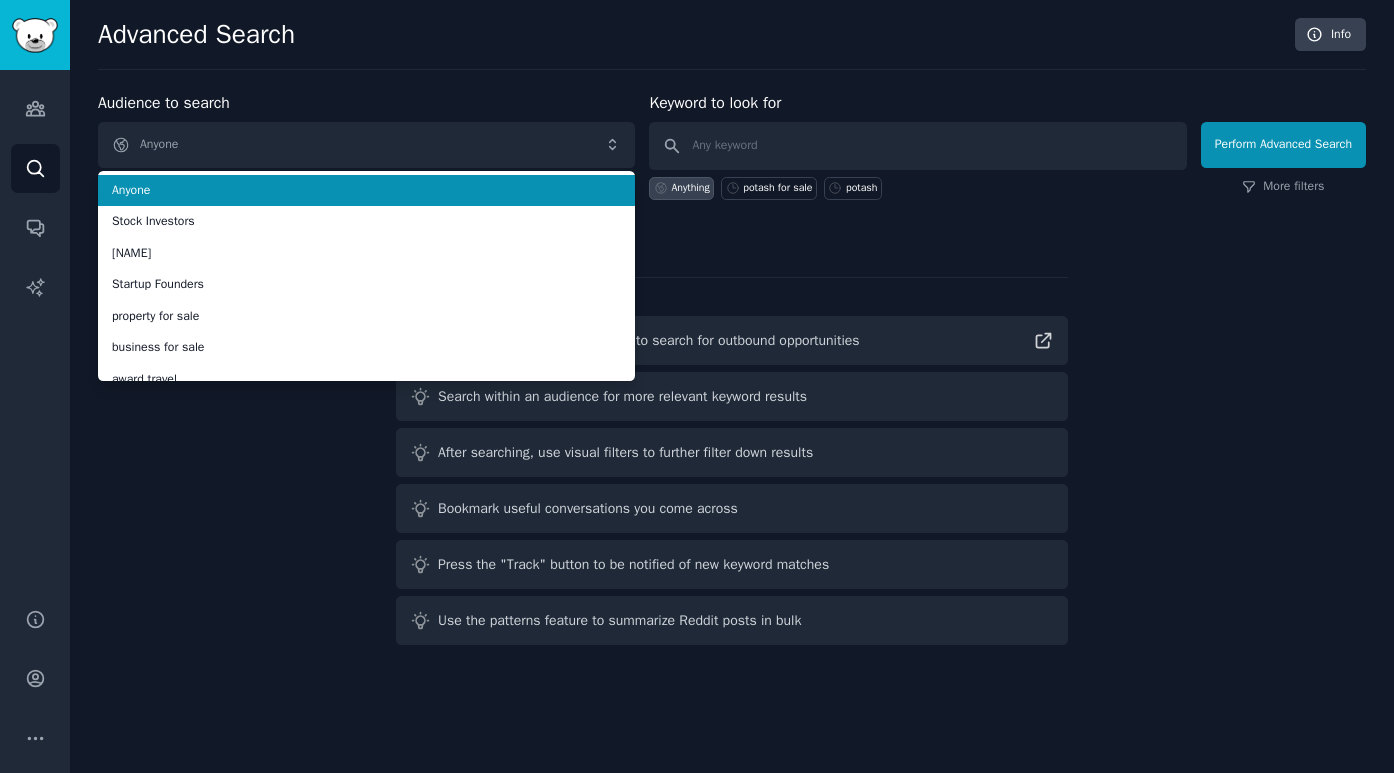 click on "Anyone" at bounding box center (366, 145) 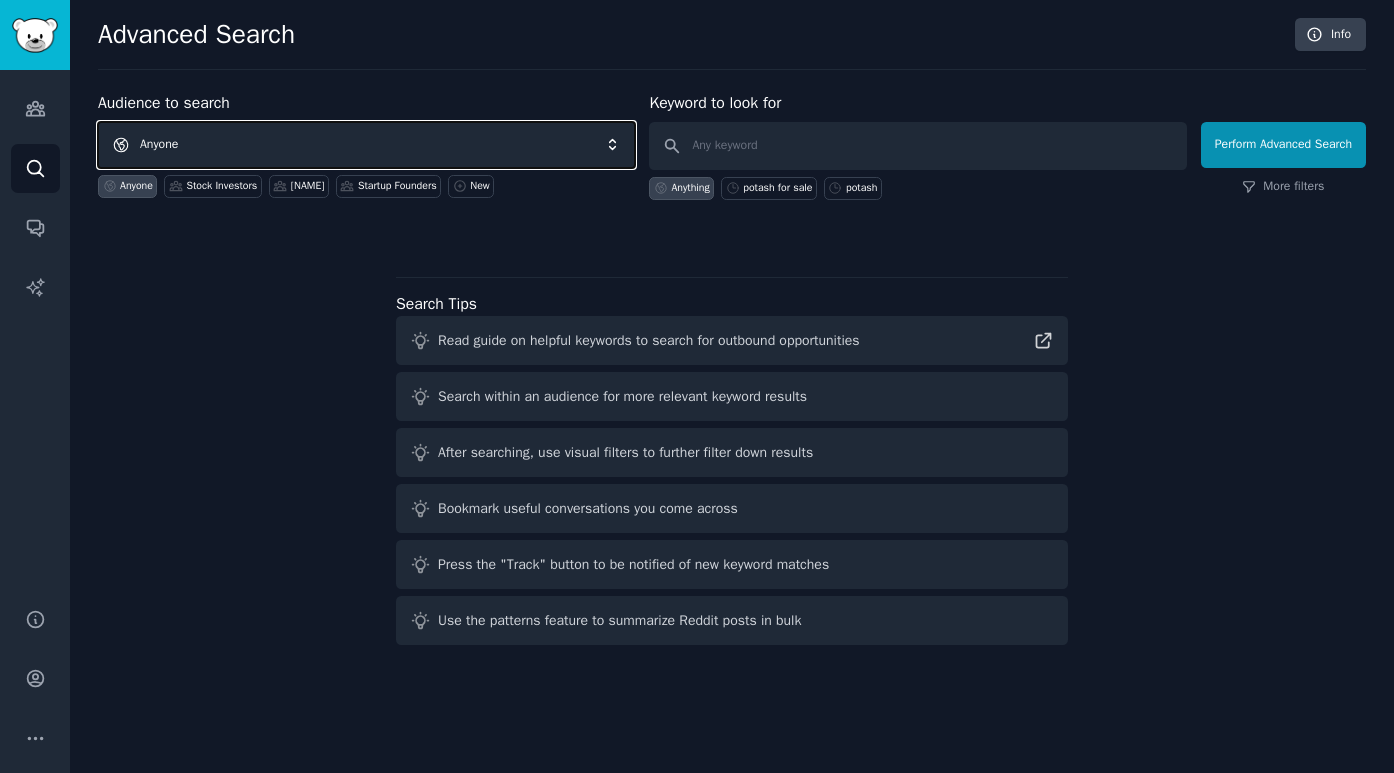 type 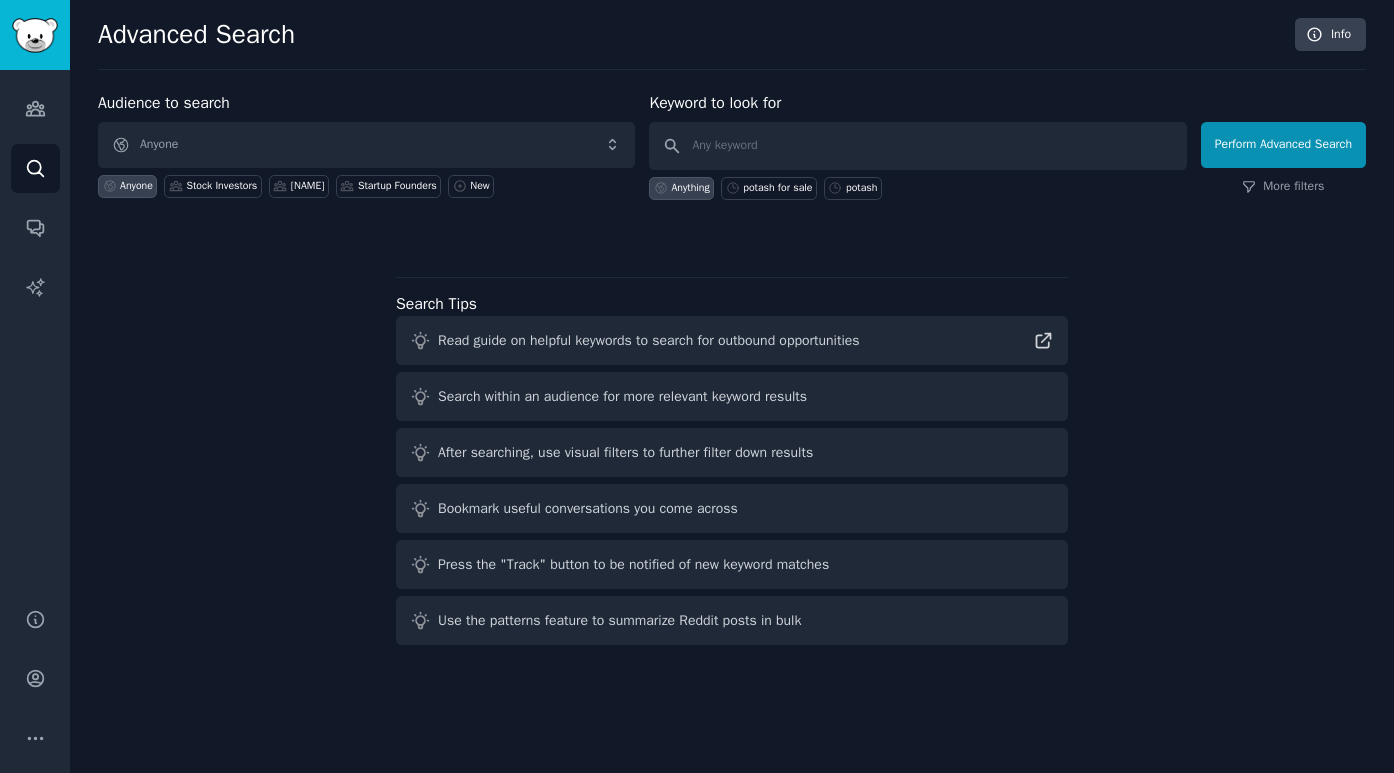 click on "Anyone" at bounding box center [366, 145] 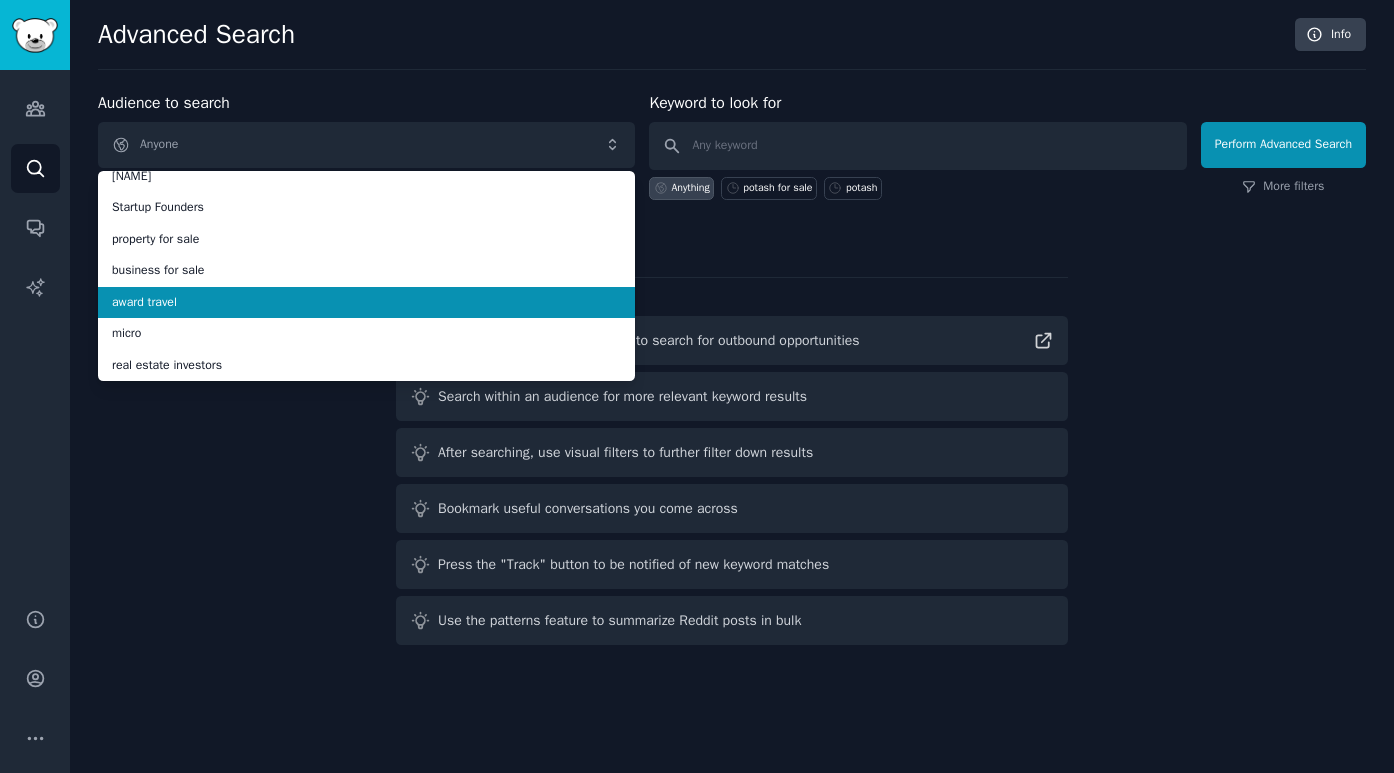 scroll, scrollTop: 76, scrollLeft: 0, axis: vertical 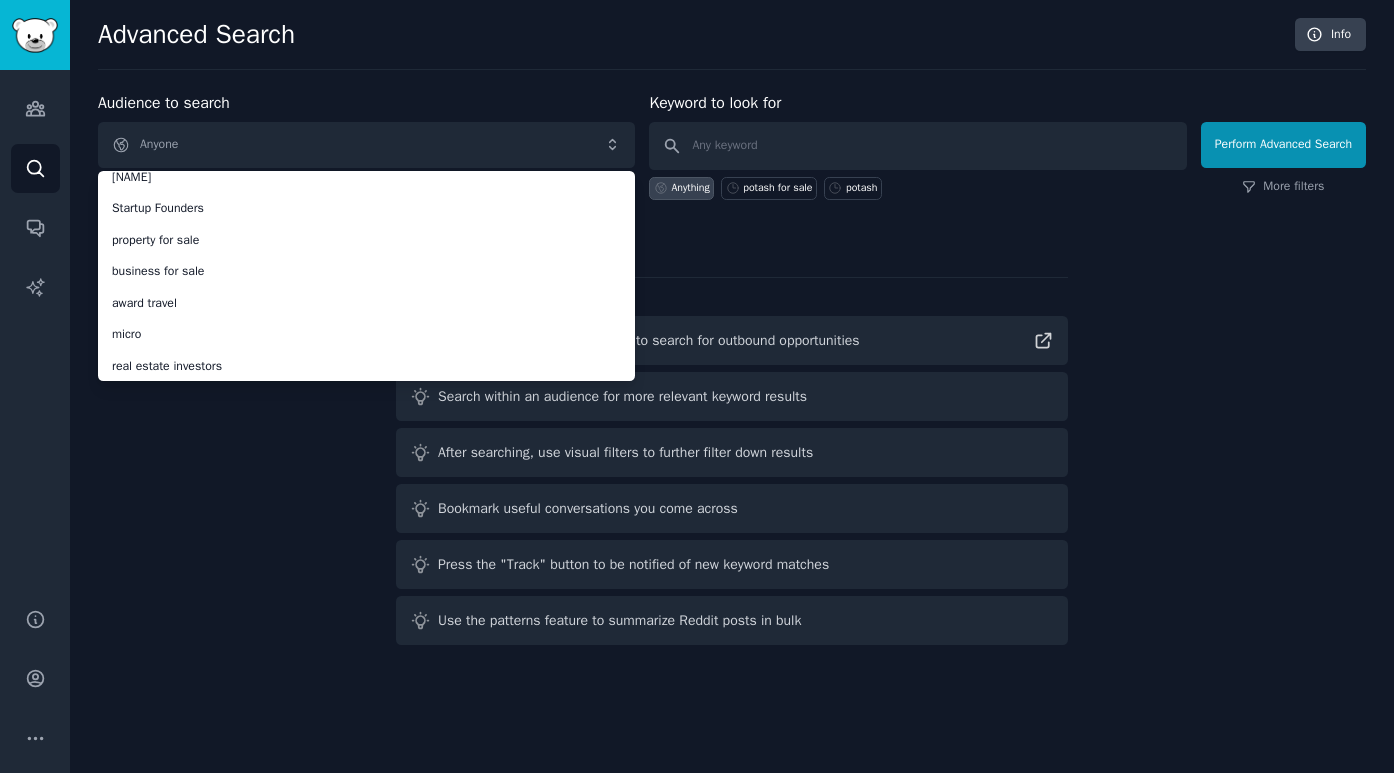 click on "Stock Investors [CITY] Startup Founders" 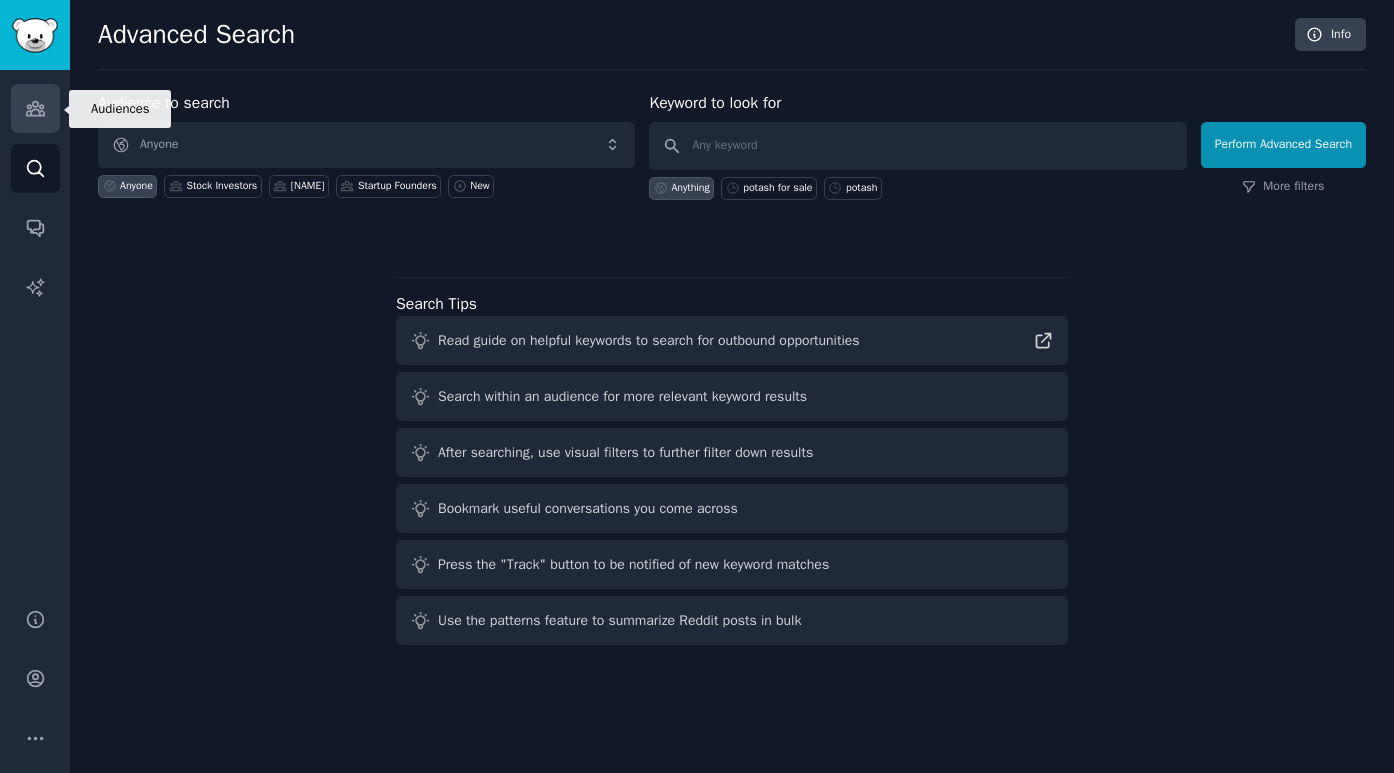click 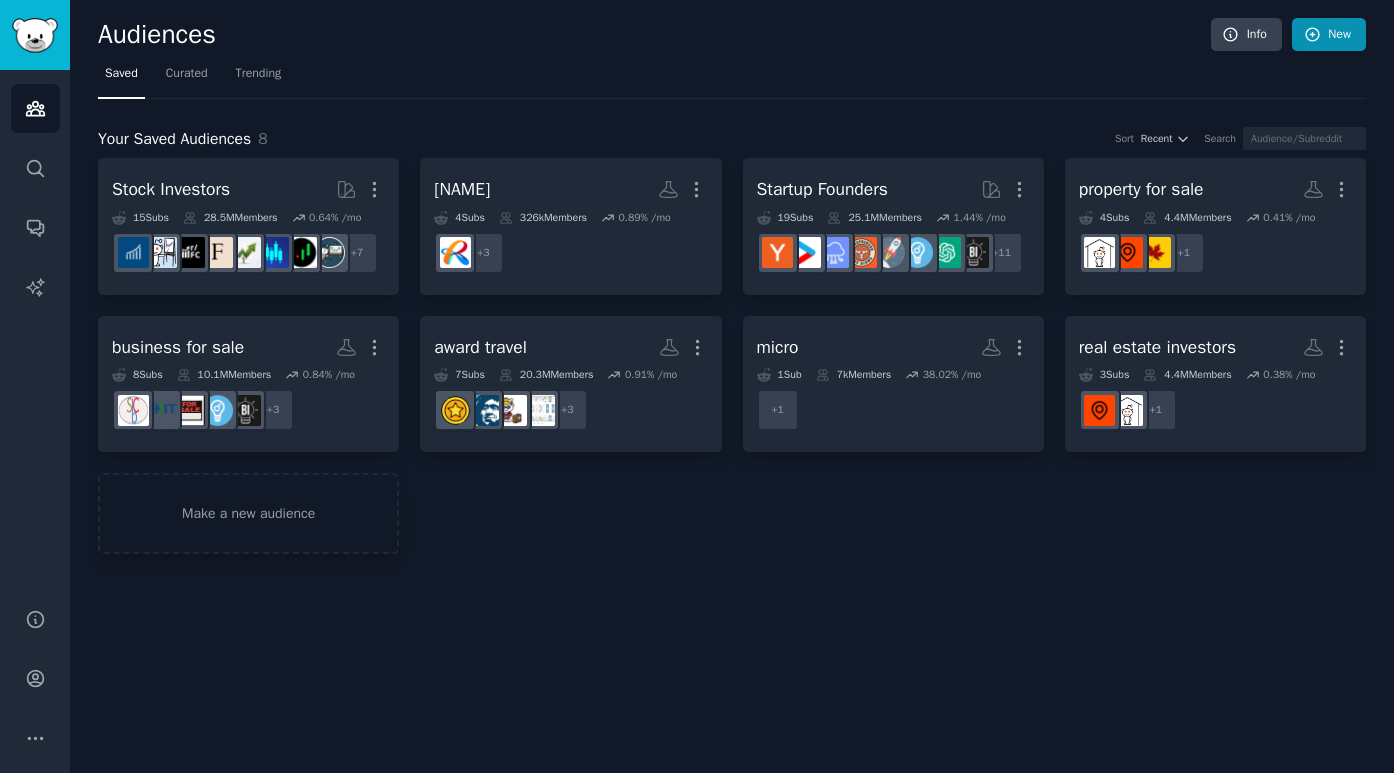 click on "New" at bounding box center [1329, 35] 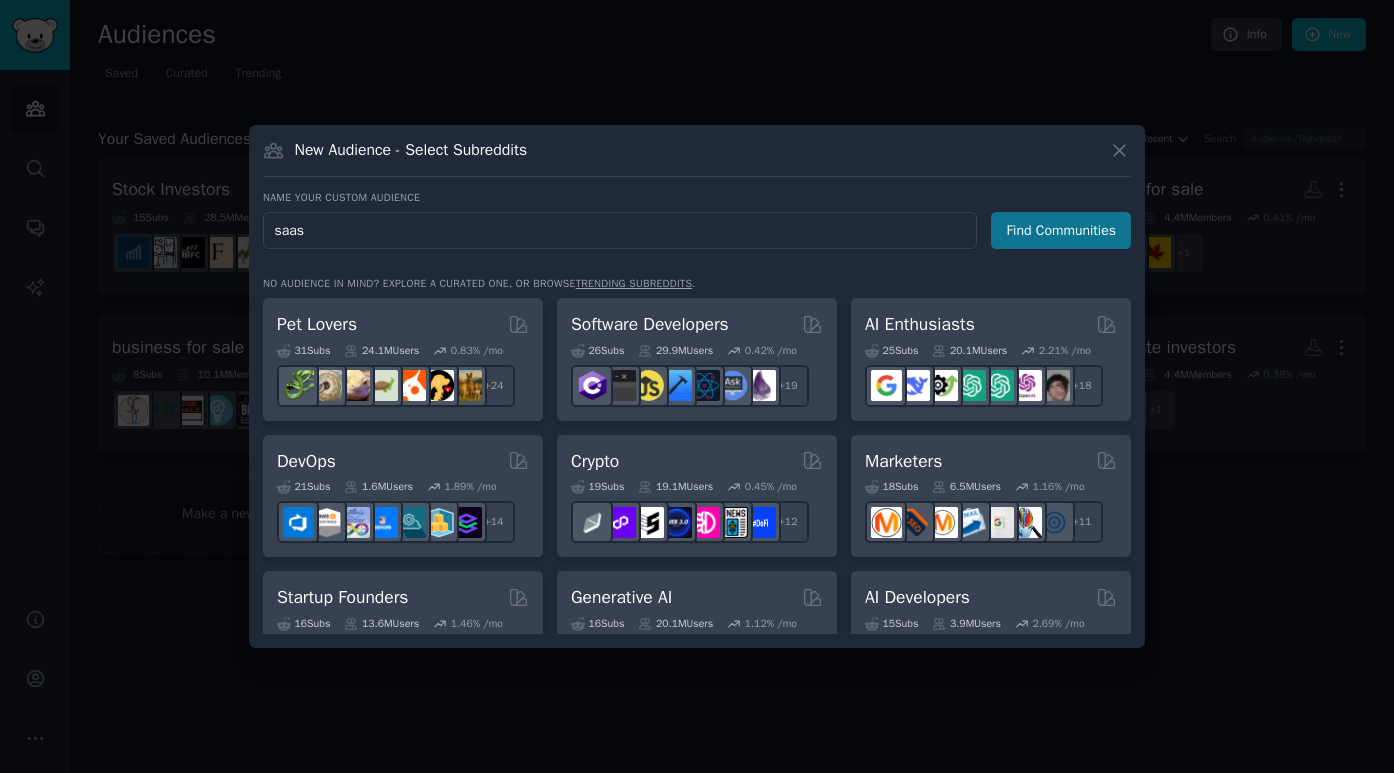 type on "saas" 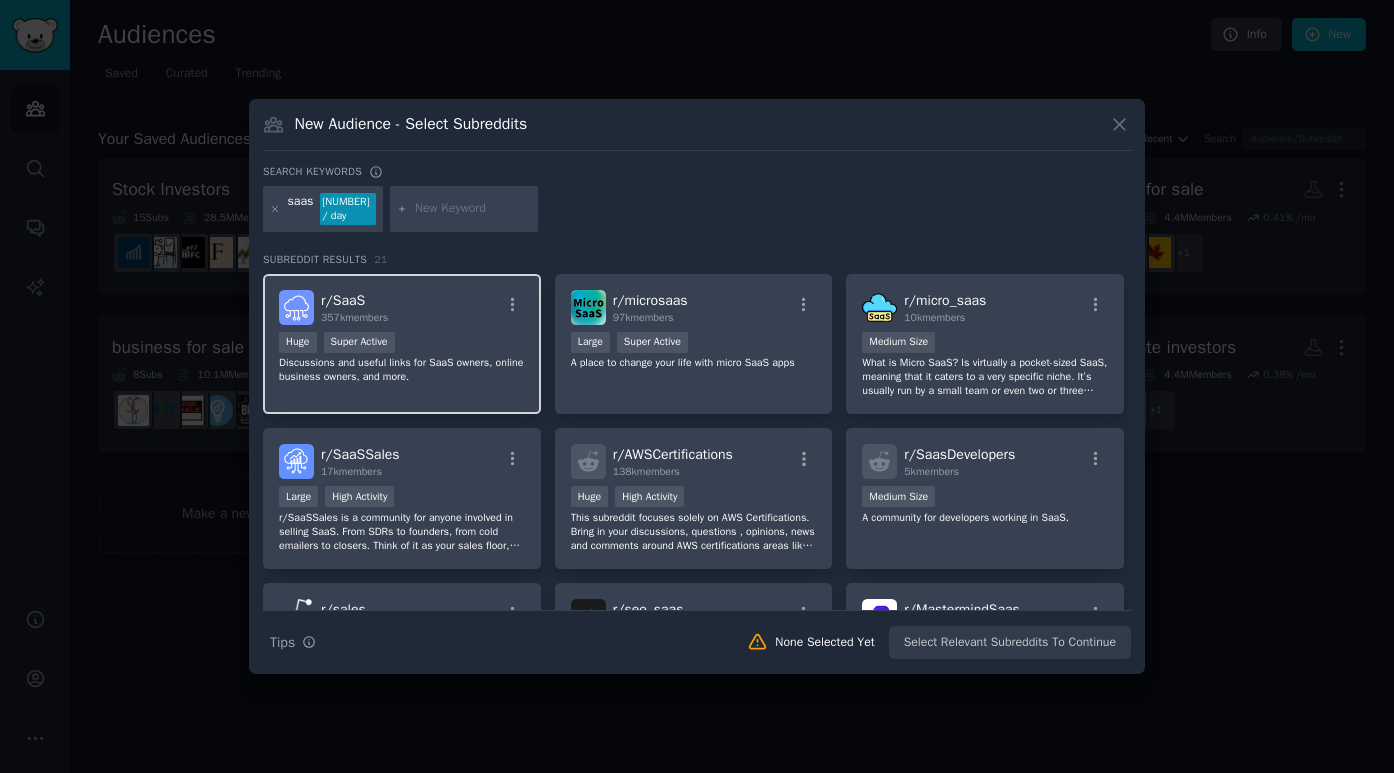 click on "r/ SaaS 357k  members" at bounding box center [402, 307] 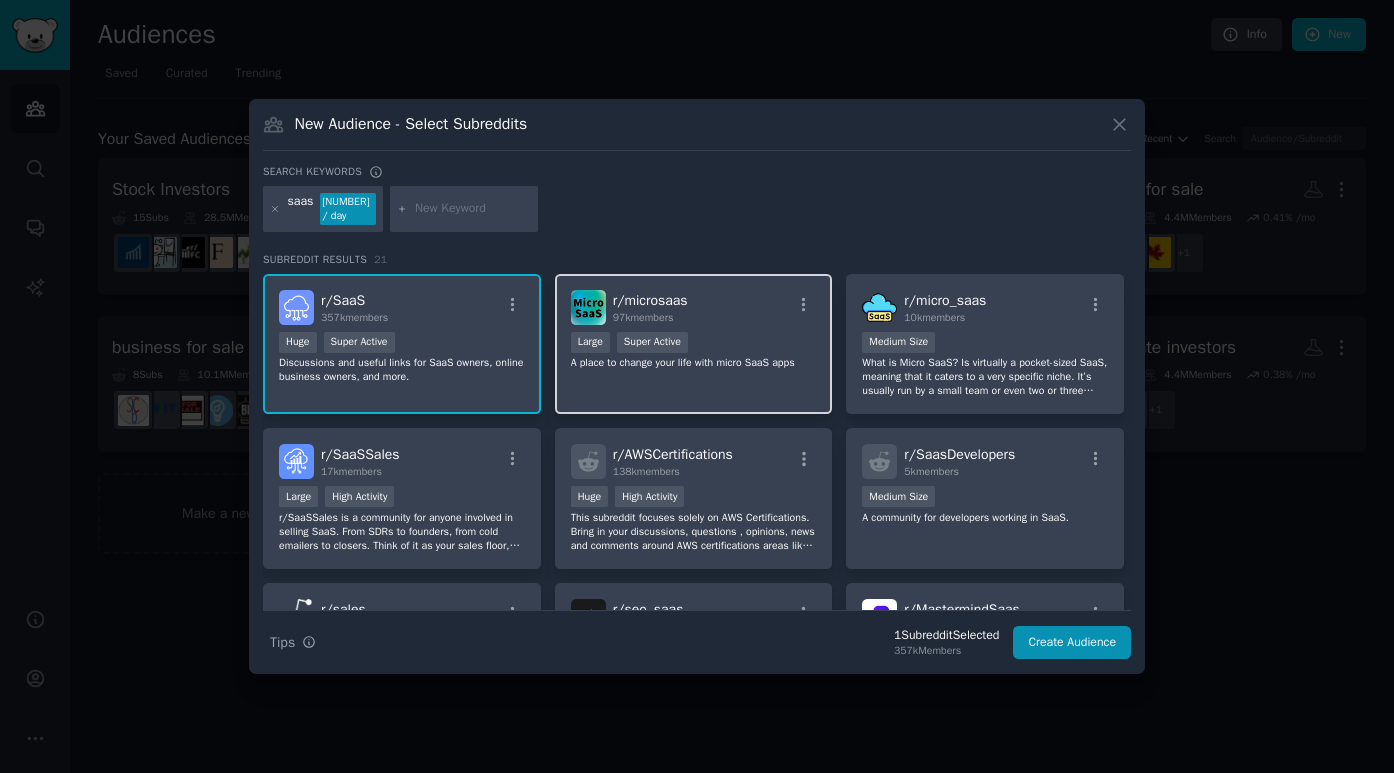 click on "r/ microsaas" at bounding box center [650, 300] 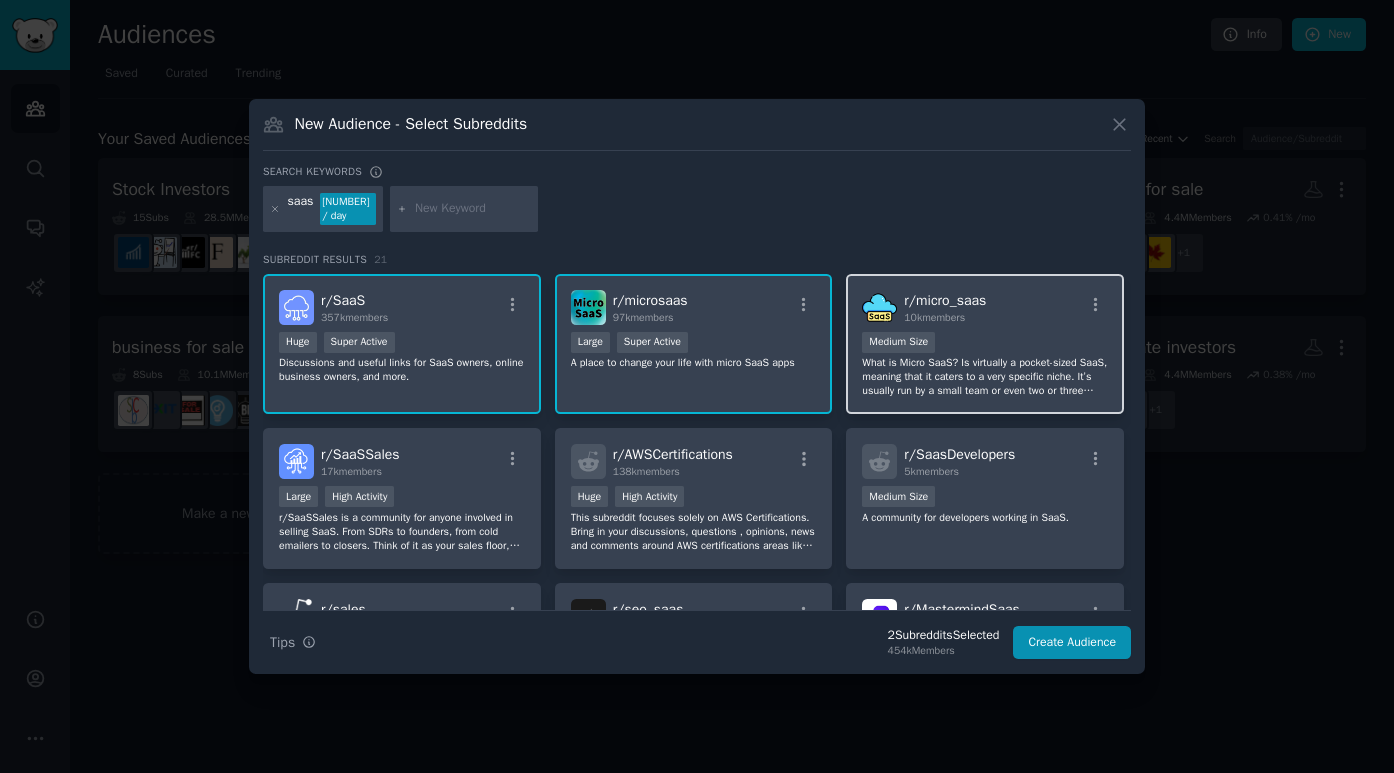 click on "10k members" at bounding box center [934, 317] 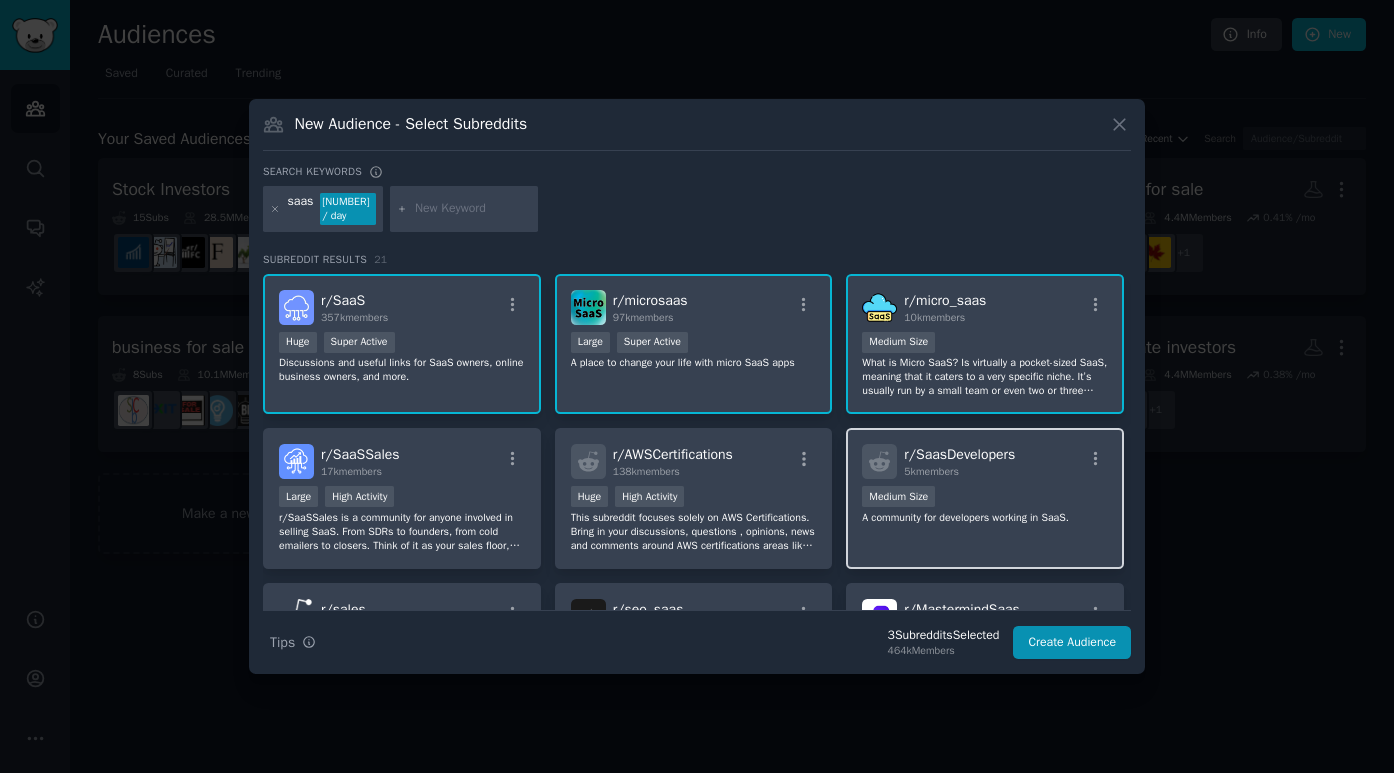 click on "r/ SaasDevelopers" at bounding box center [959, 454] 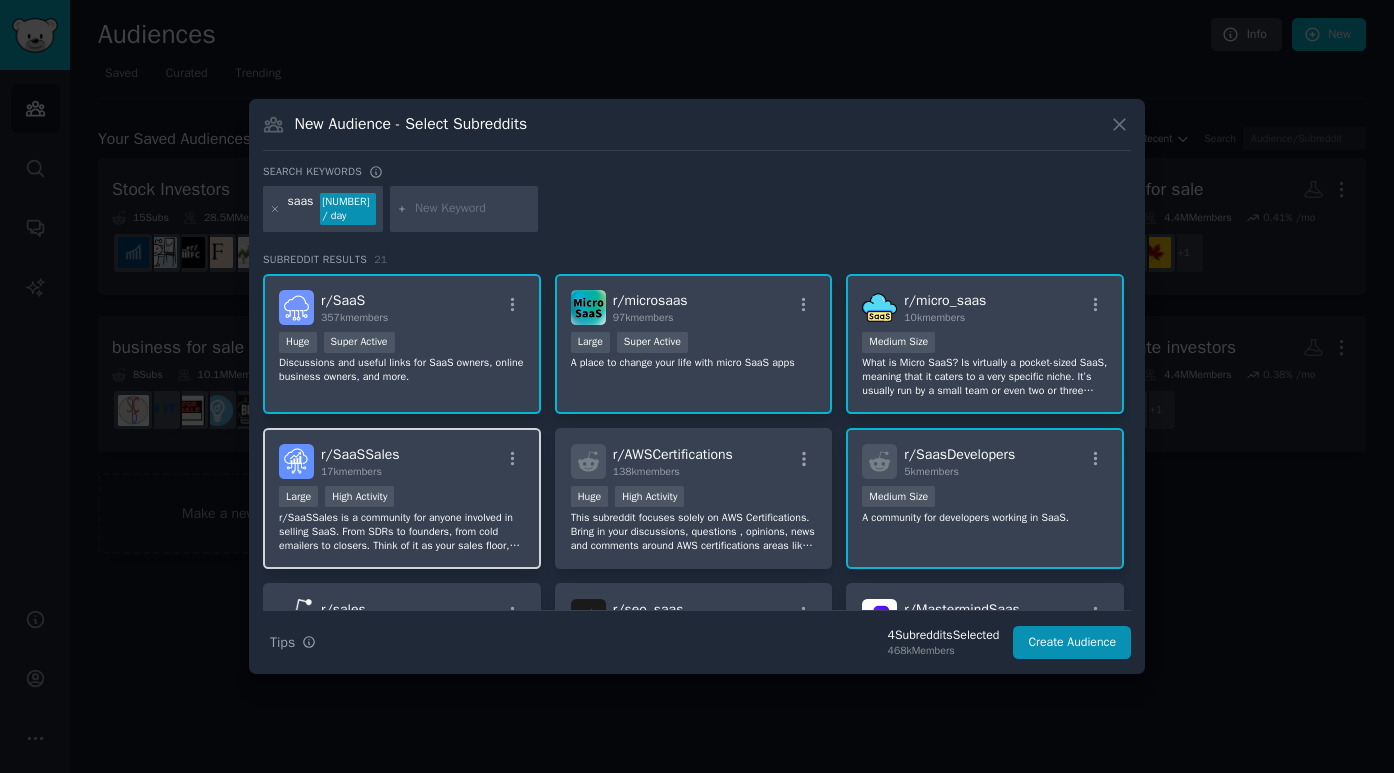 click on "Large High Activity" at bounding box center [402, 498] 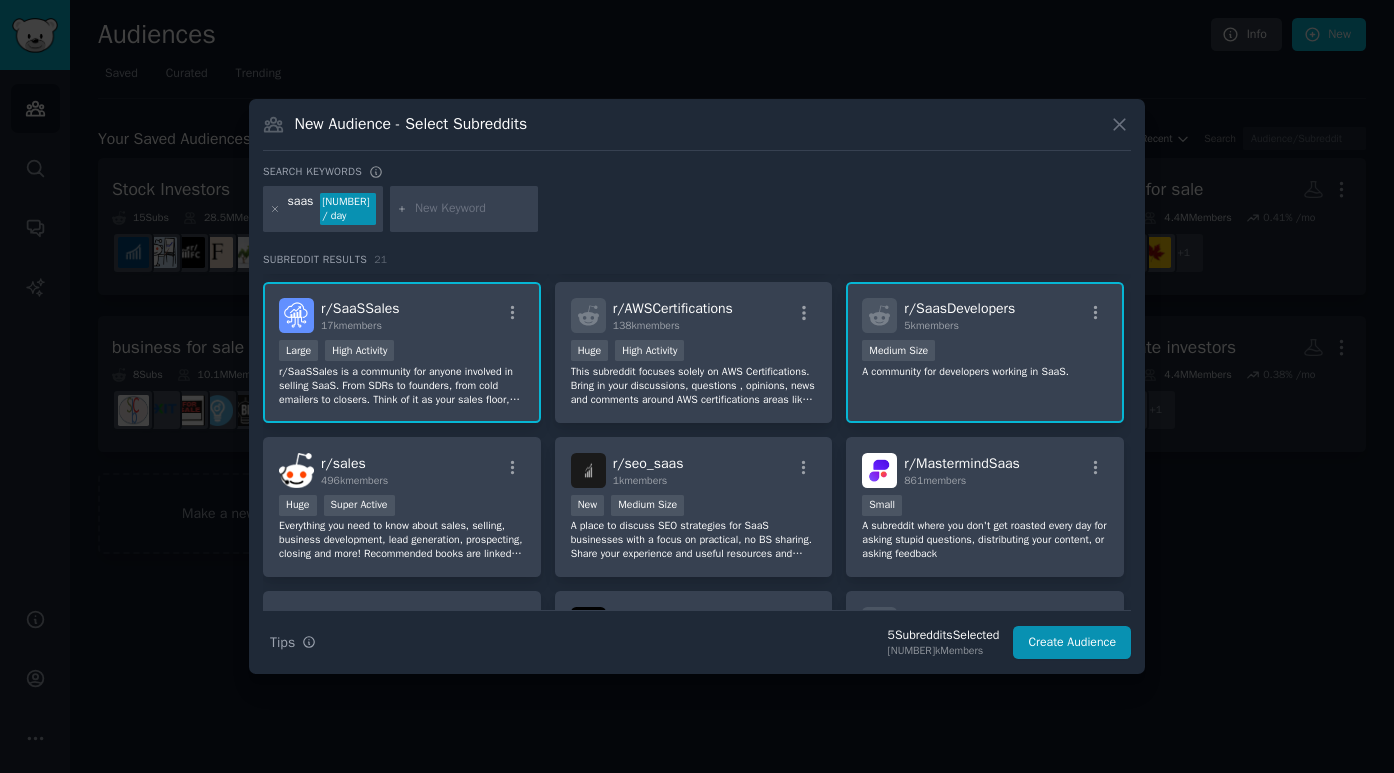 scroll, scrollTop: 148, scrollLeft: 0, axis: vertical 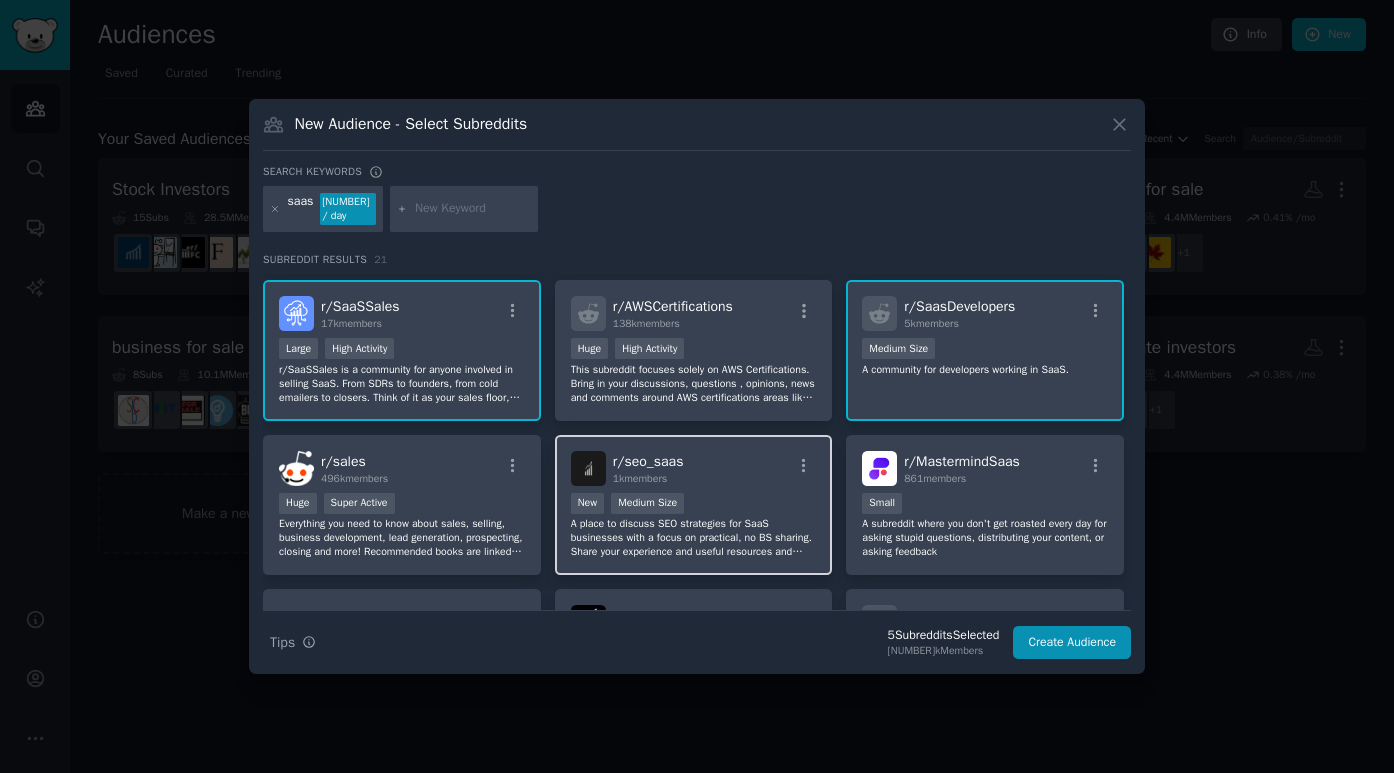 click on "1000 - 10,000 members New Medium Size" at bounding box center (694, 505) 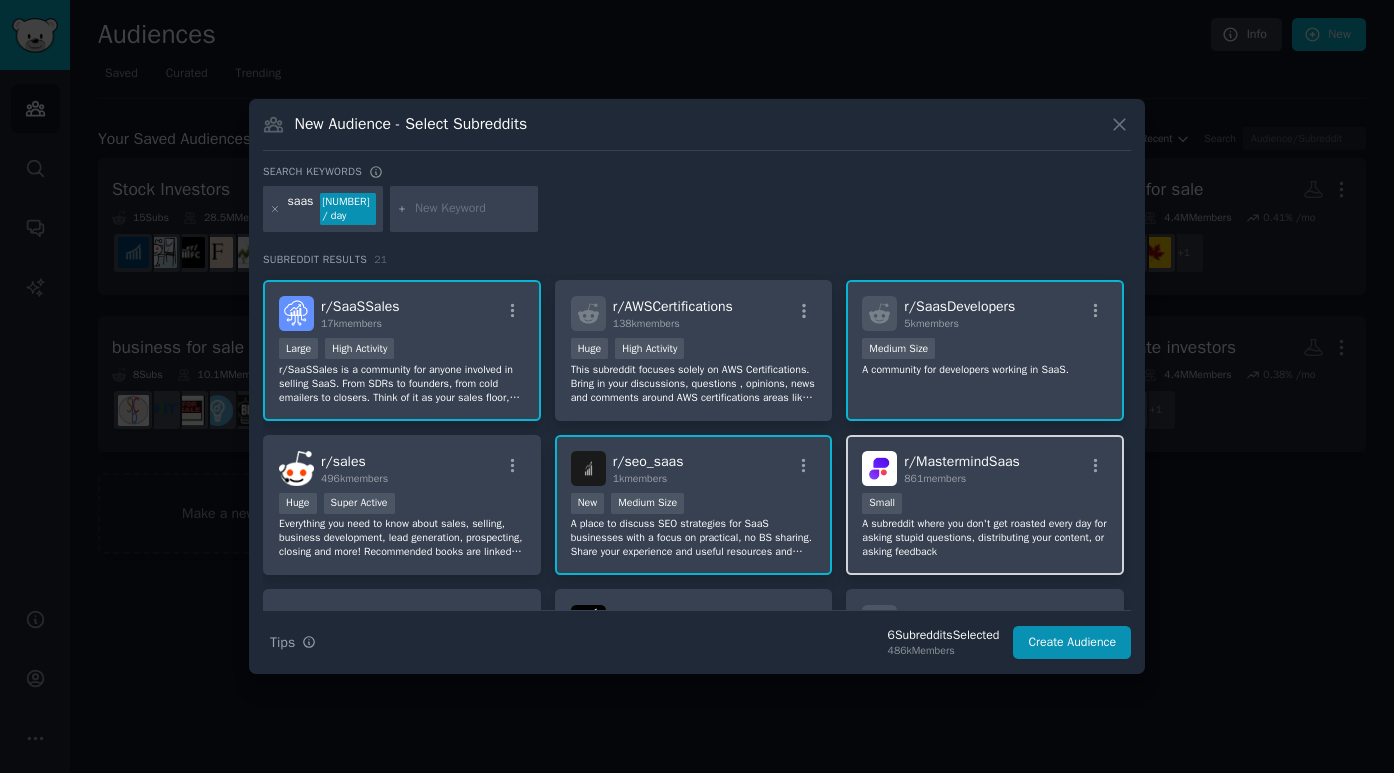 click on "r/ MastermindSaas" at bounding box center (961, 461) 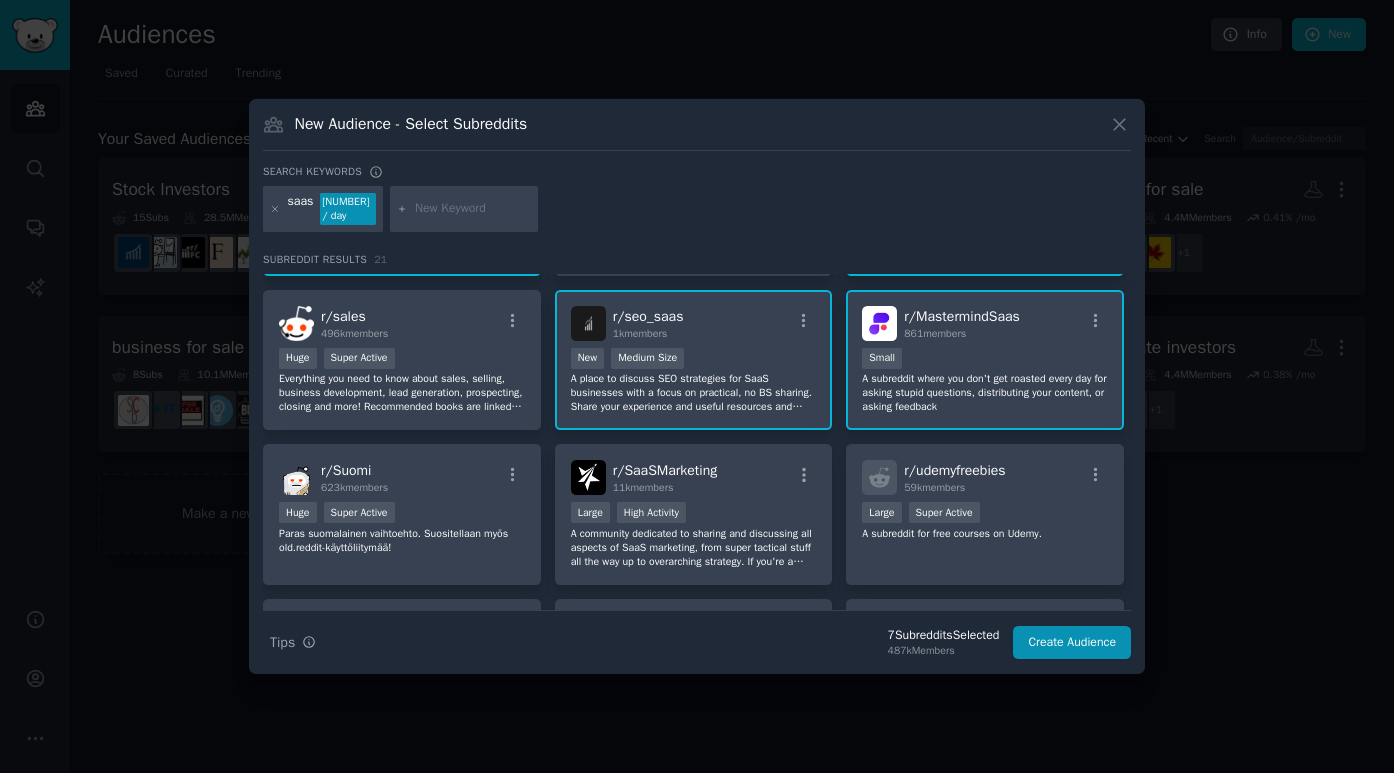 scroll, scrollTop: 363, scrollLeft: 0, axis: vertical 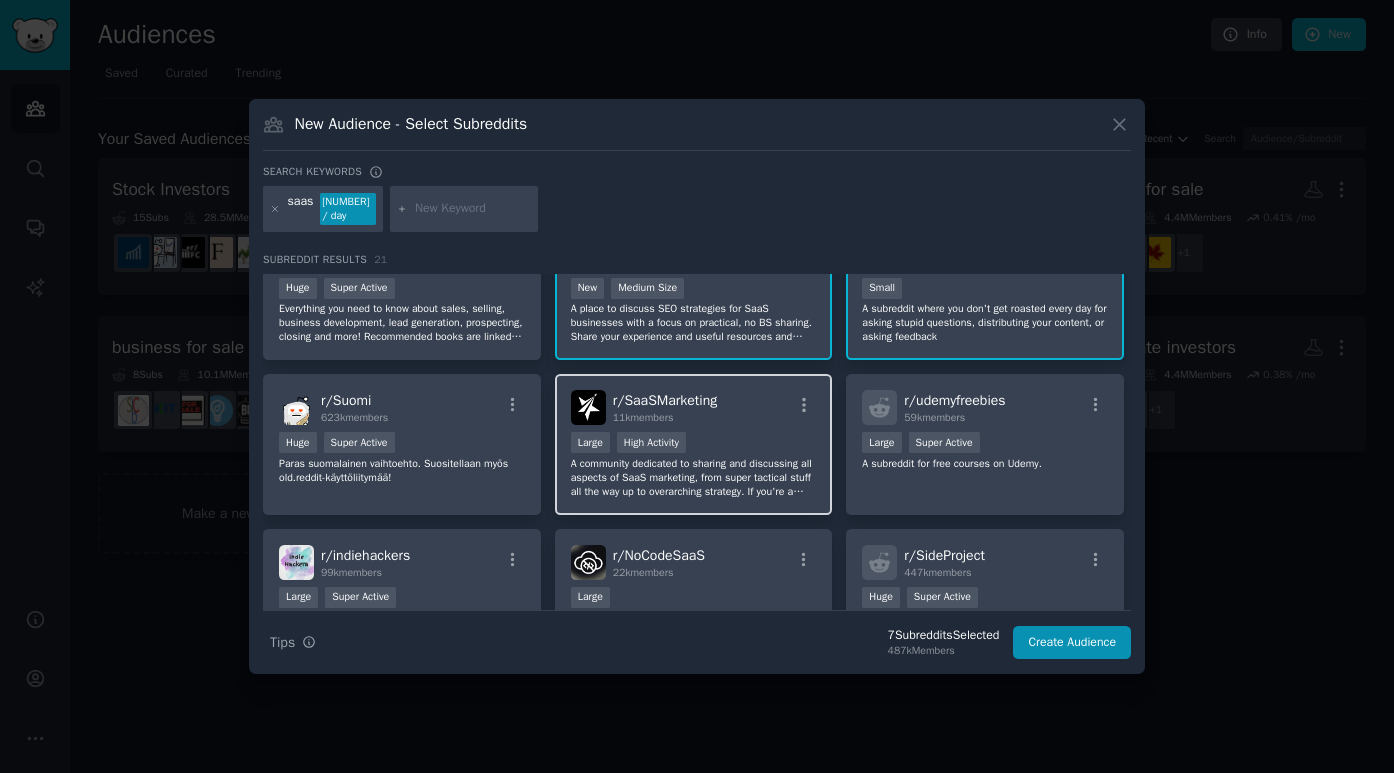 click on "Large High Activity" at bounding box center (694, 444) 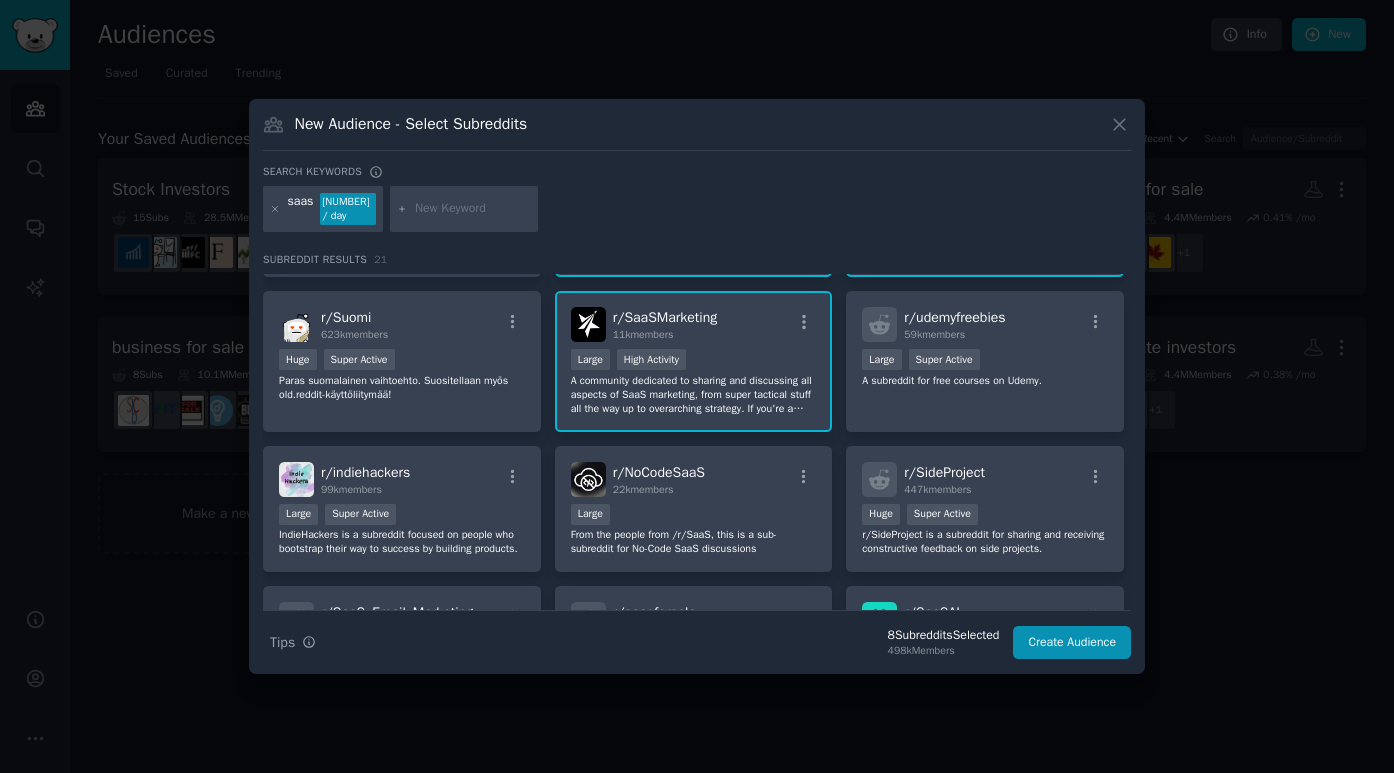 scroll, scrollTop: 450, scrollLeft: 0, axis: vertical 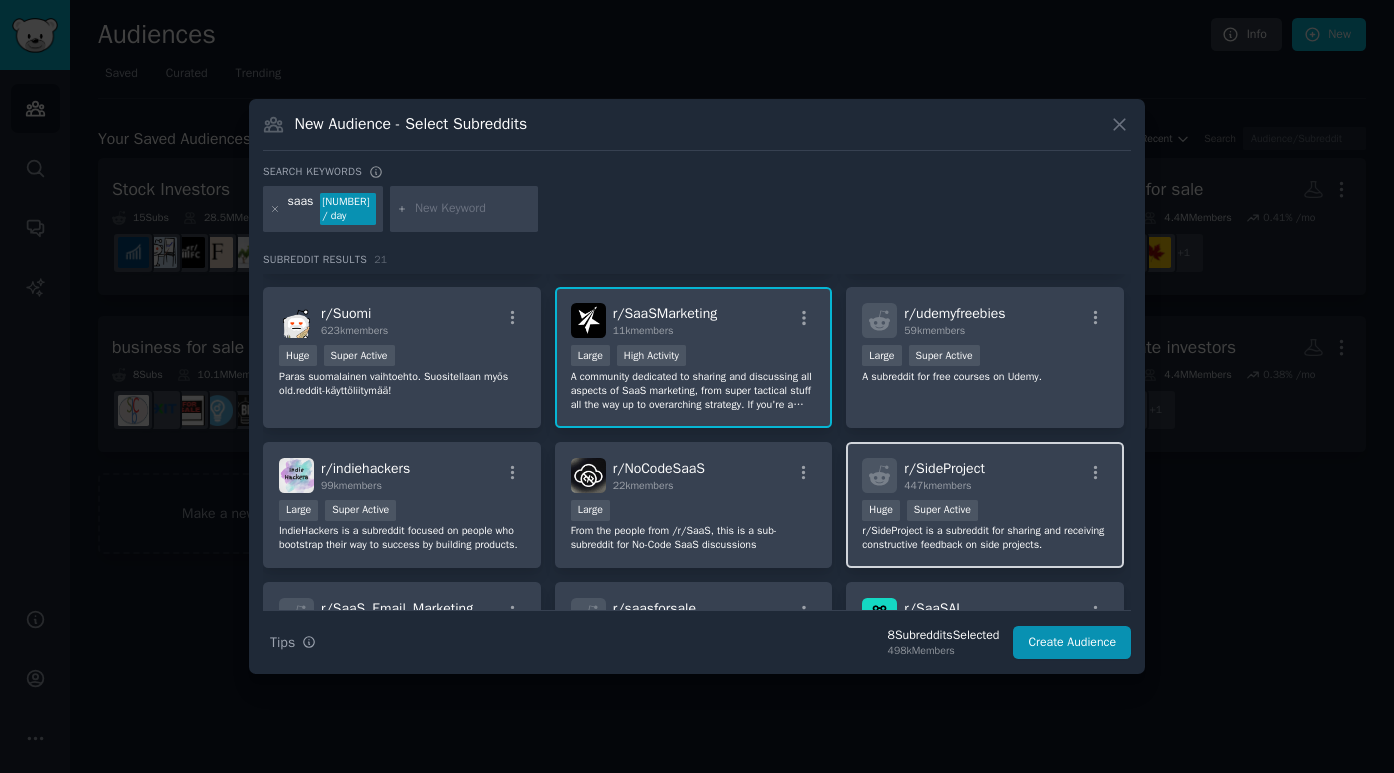 click on "r/ SideProject [NUMBER]k  members Huge Super Active r/SideProject is a subreddit for sharing and receiving constructive feedback on side projects." at bounding box center [985, 505] 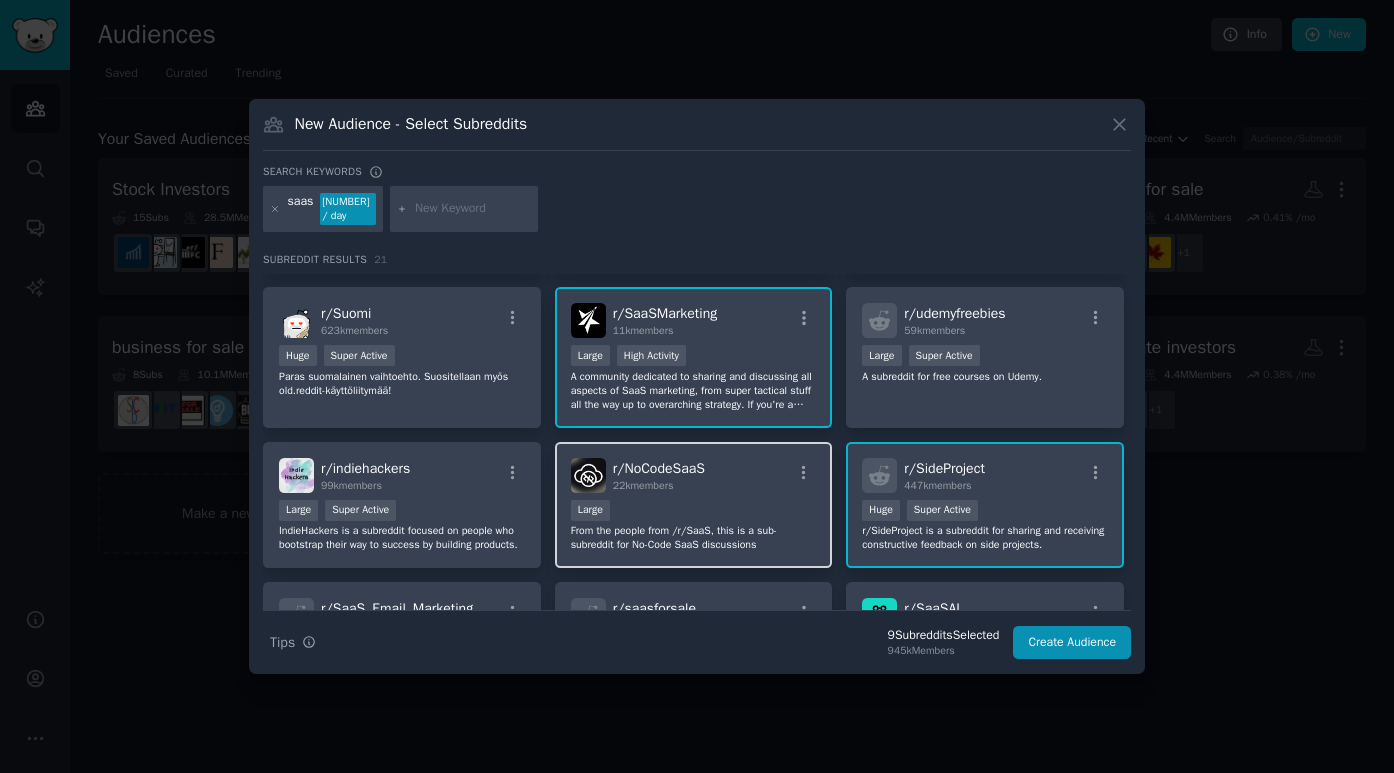 click on "r/ NoCodeSaaS [NUMBER] members" at bounding box center (694, 475) 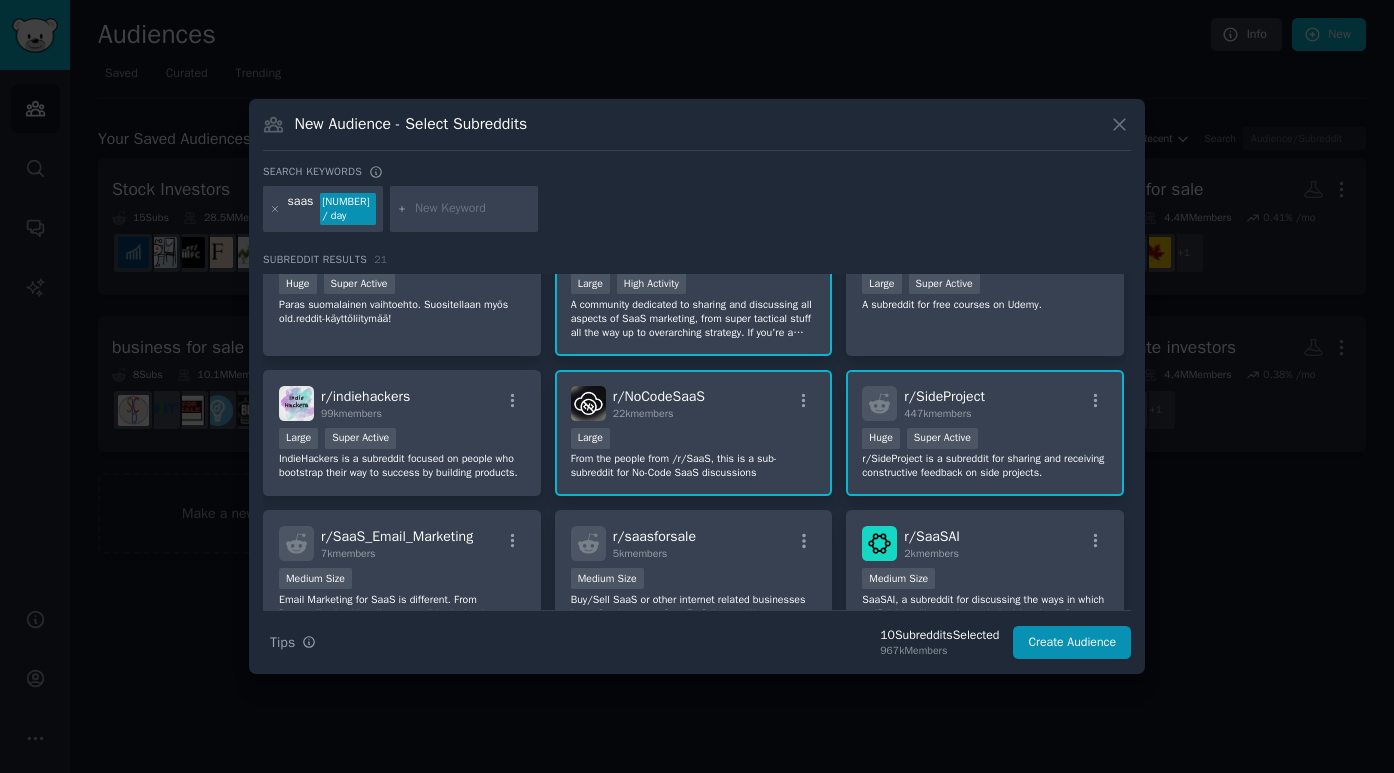 scroll, scrollTop: 588, scrollLeft: 0, axis: vertical 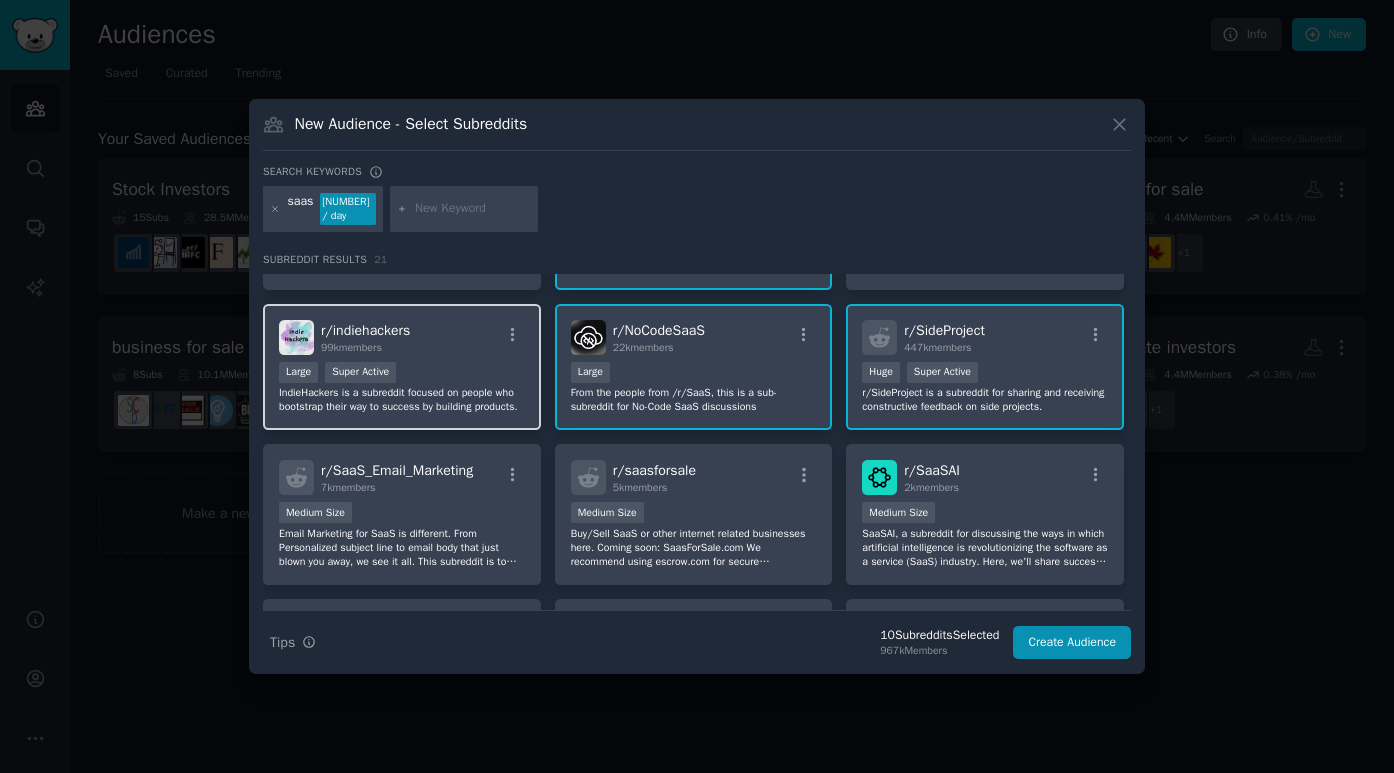 click on "r/ indiehackers [NUMBER]  members" at bounding box center (402, 337) 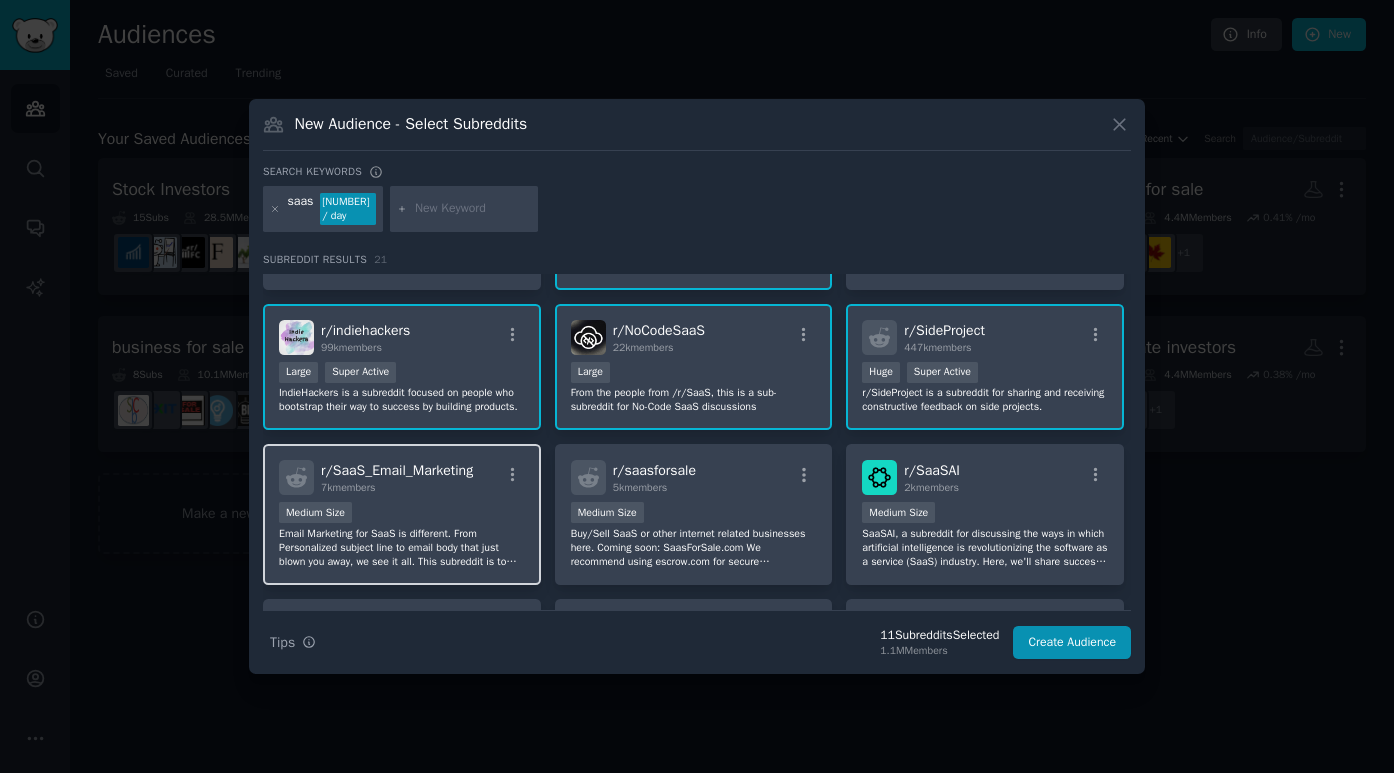 click on "[NUMBER]  members" at bounding box center [397, 488] 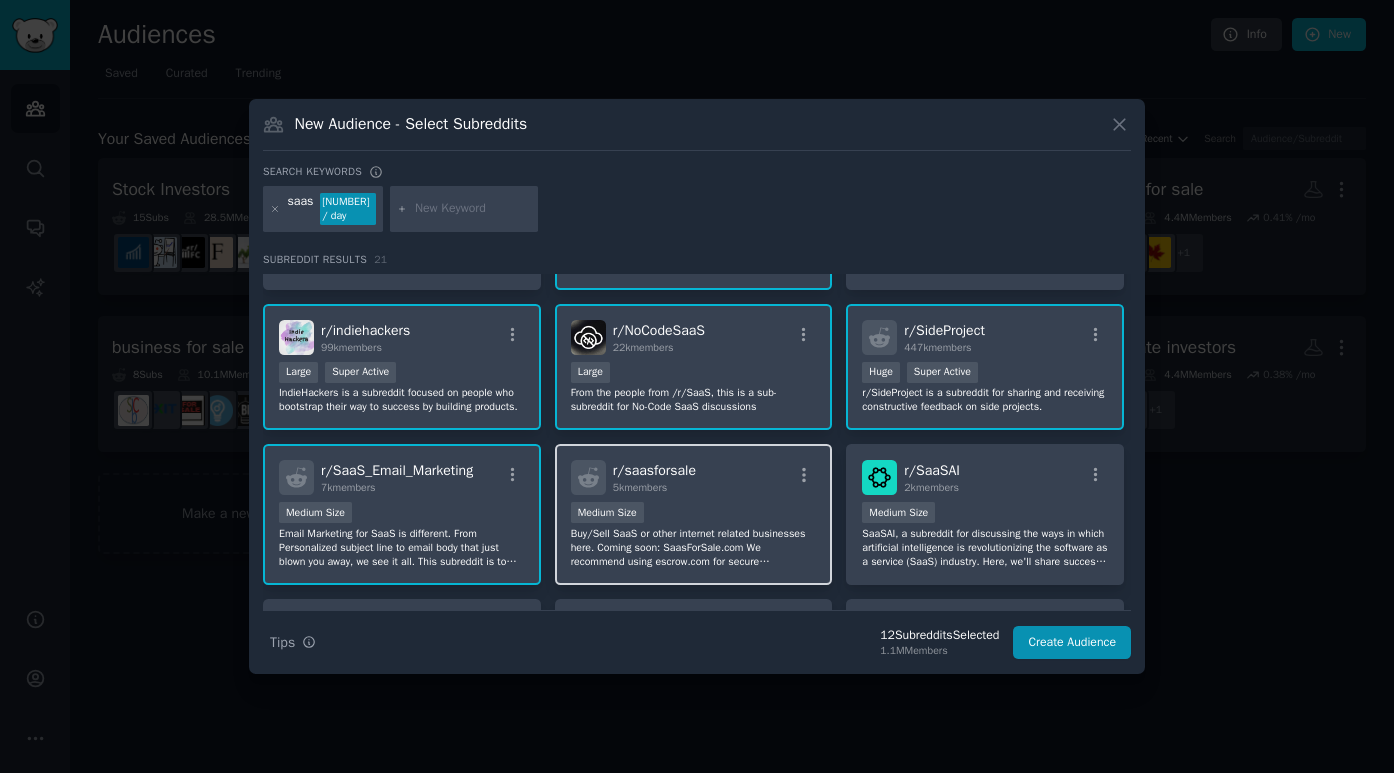 click on "5k  members" at bounding box center [654, 488] 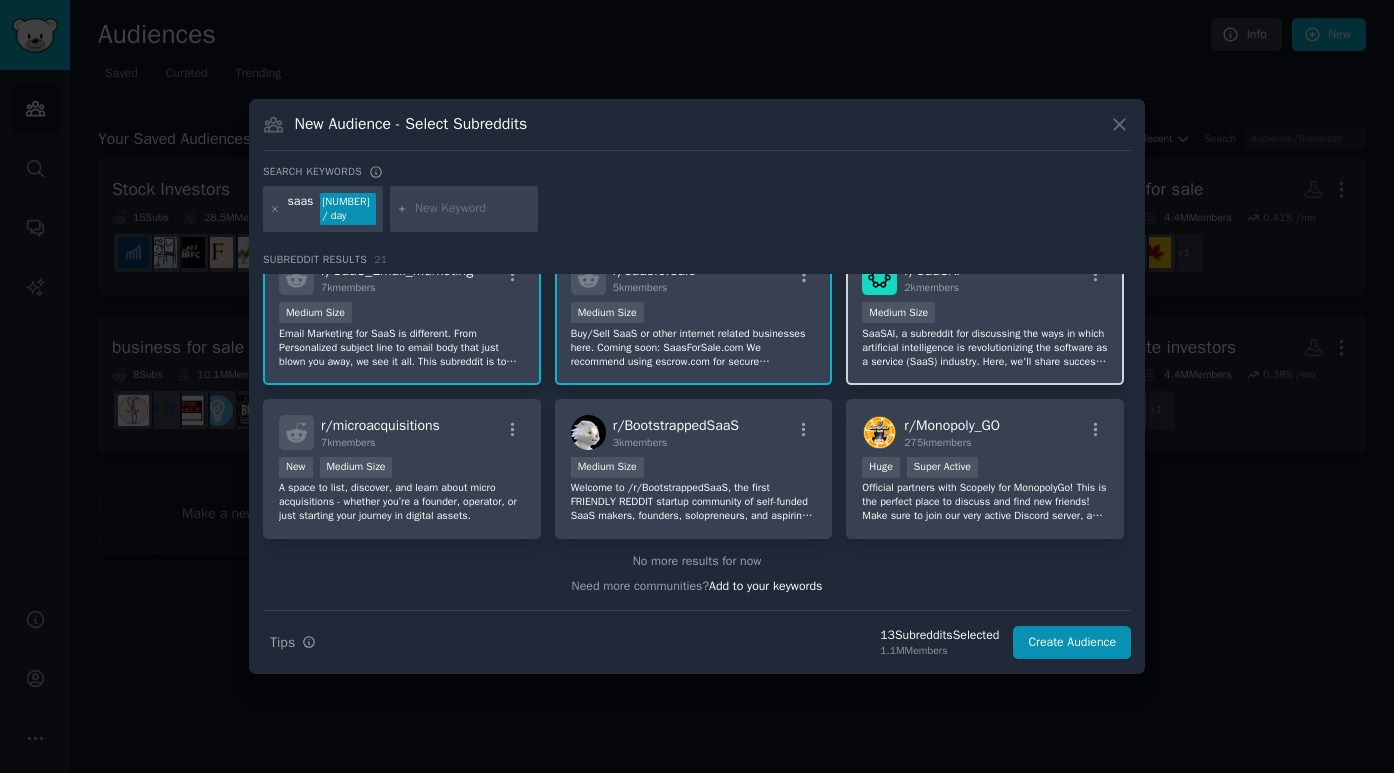 scroll, scrollTop: 801, scrollLeft: 0, axis: vertical 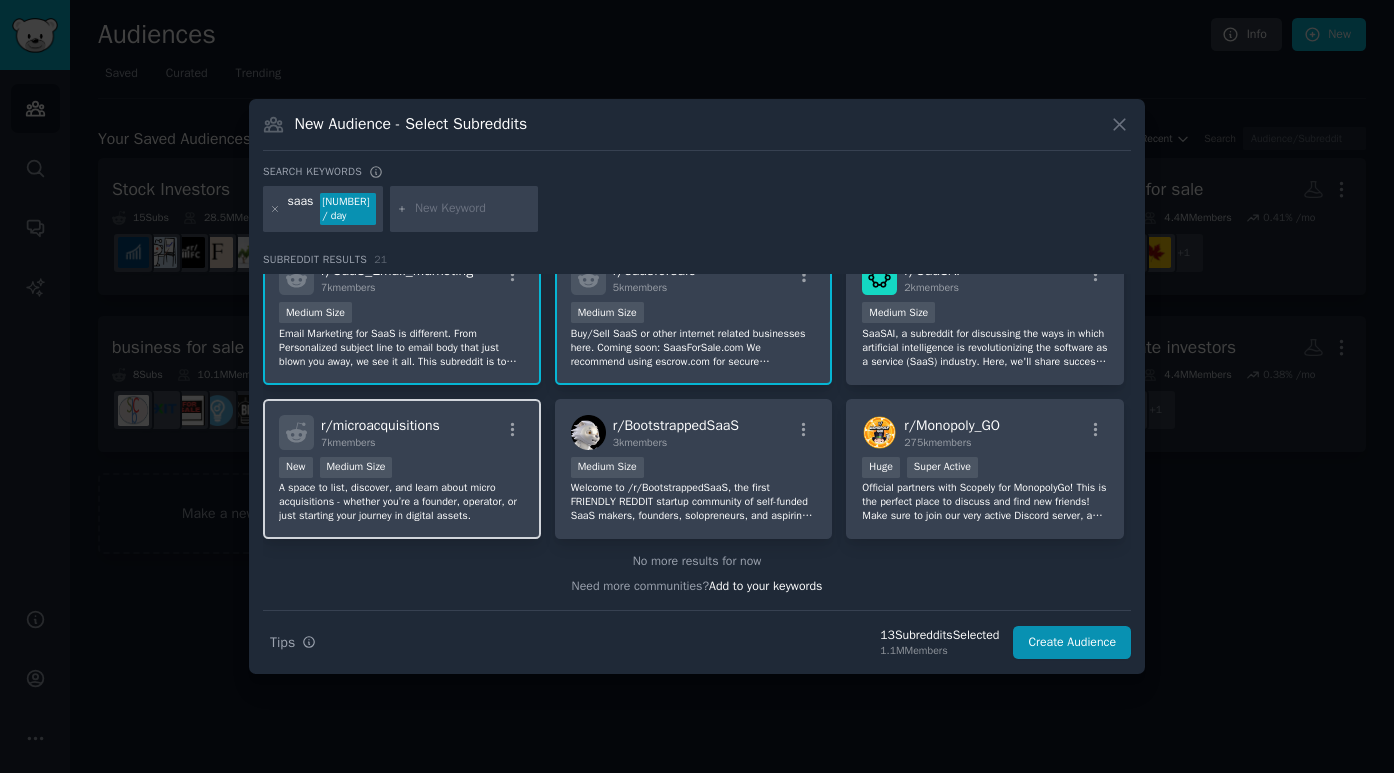 click on "New Medium Size" at bounding box center (402, 469) 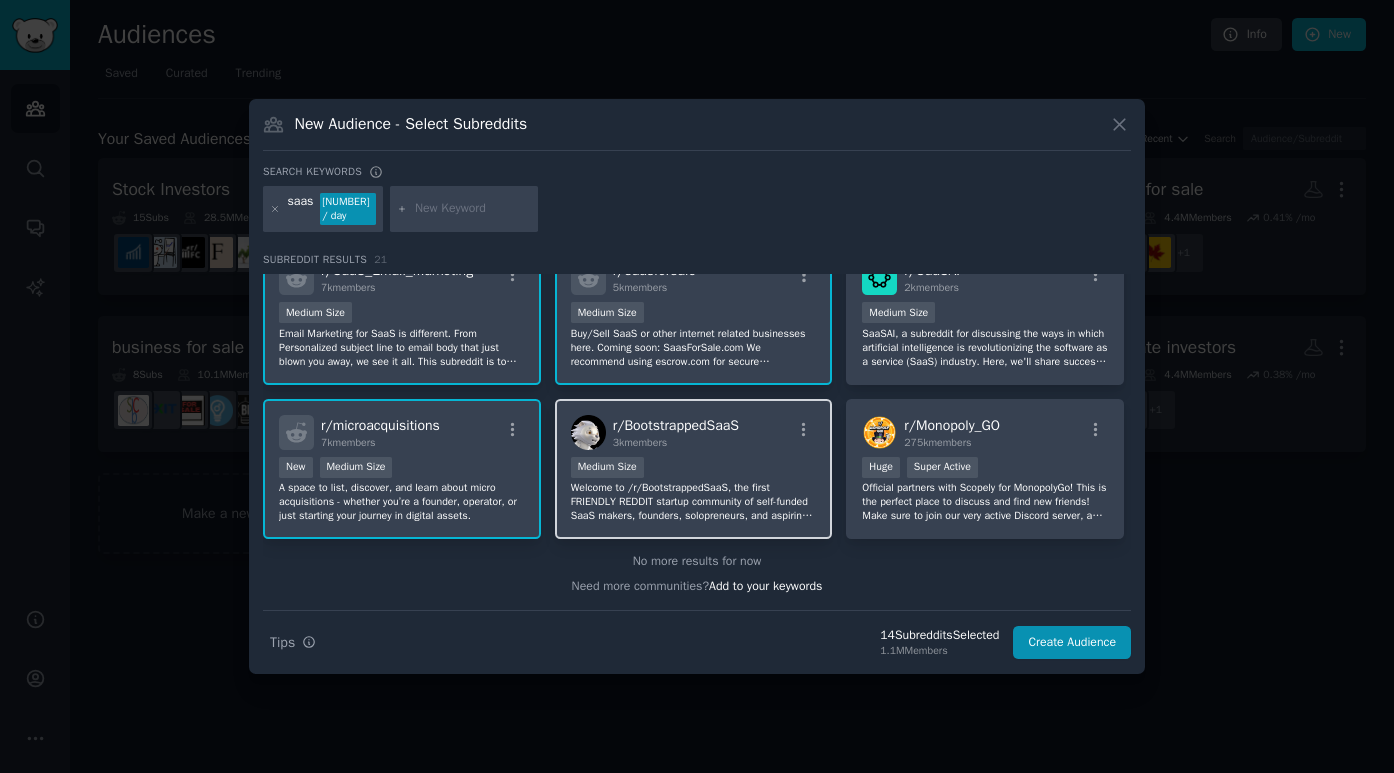 click on "3k  members" at bounding box center (640, 442) 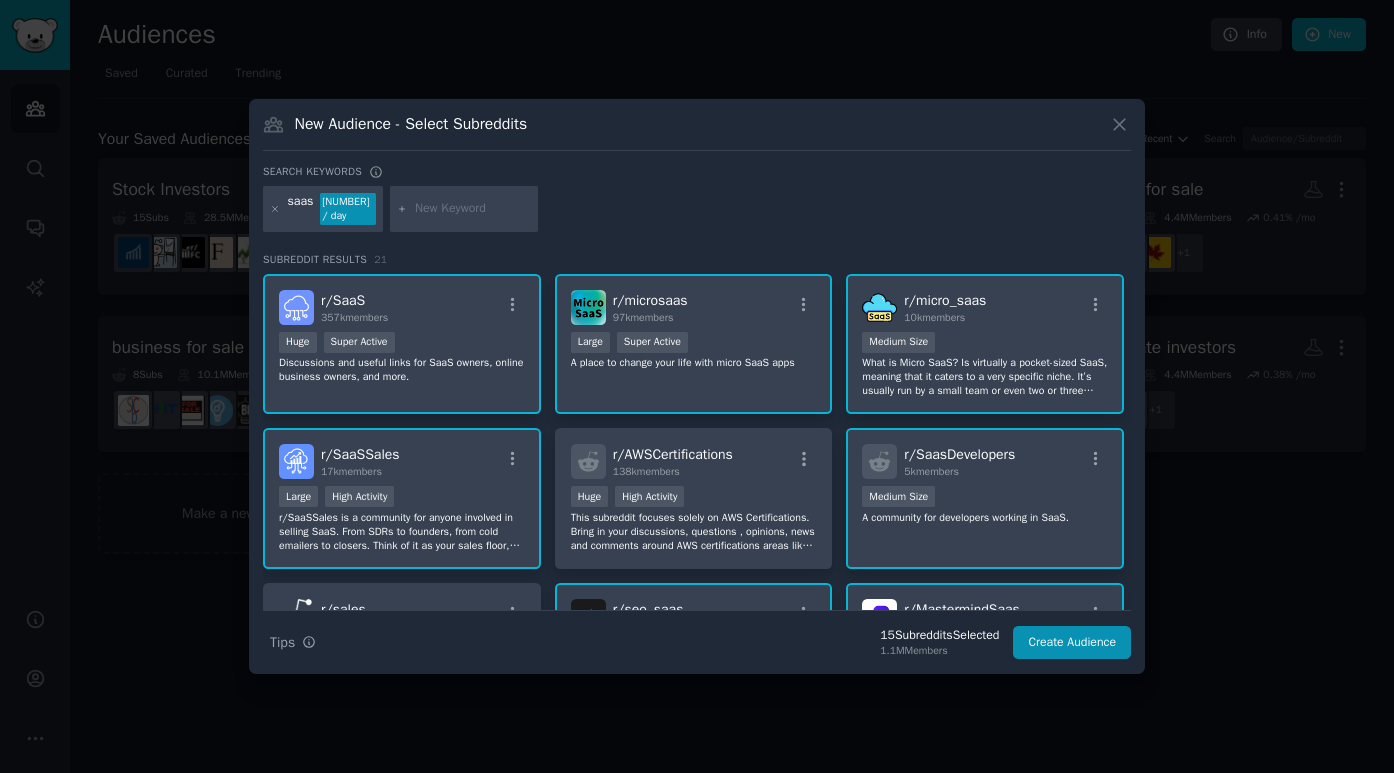 scroll, scrollTop: 0, scrollLeft: 0, axis: both 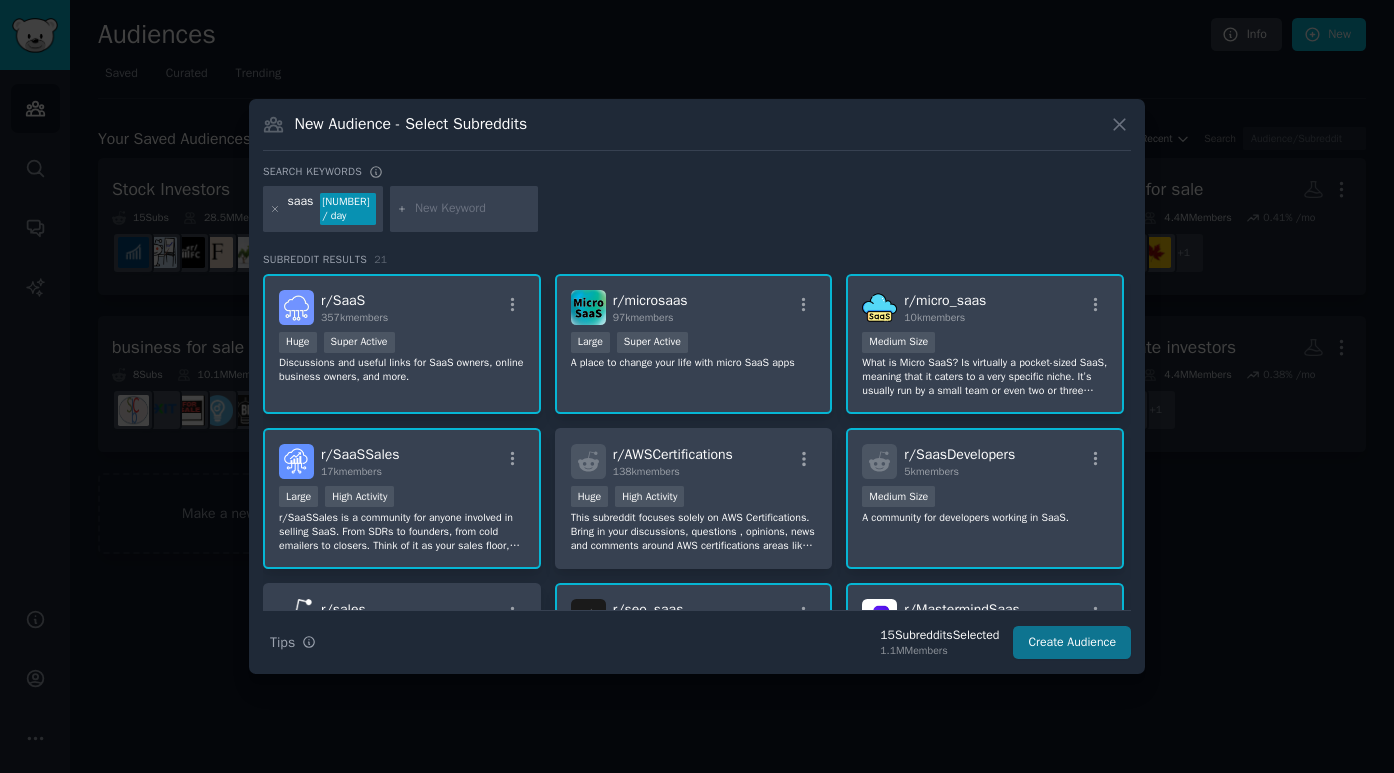 click on "Create Audience" at bounding box center (1072, 643) 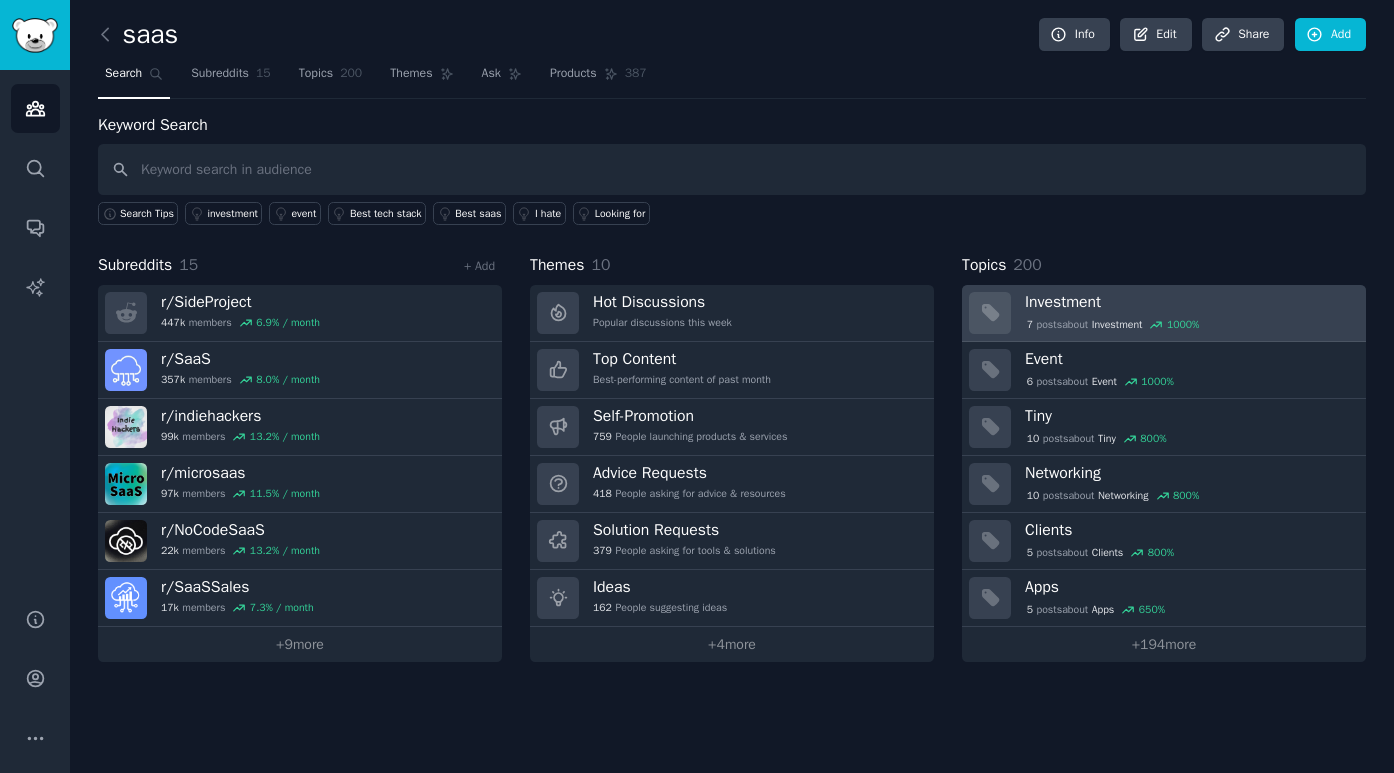click on "# [NUMBER] post s about Investment [NUMBER] %" at bounding box center (1188, 323) 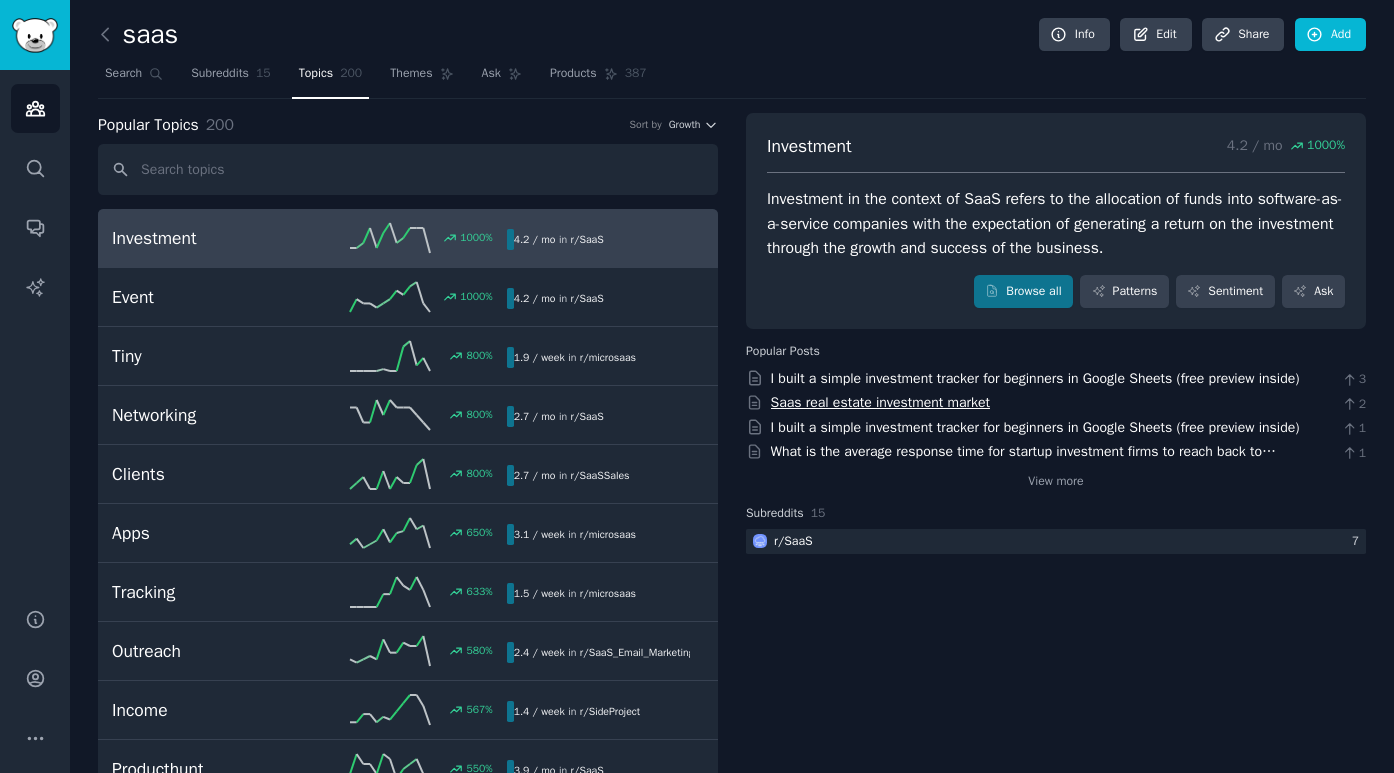 click on "Saas real estate investment market" at bounding box center [880, 402] 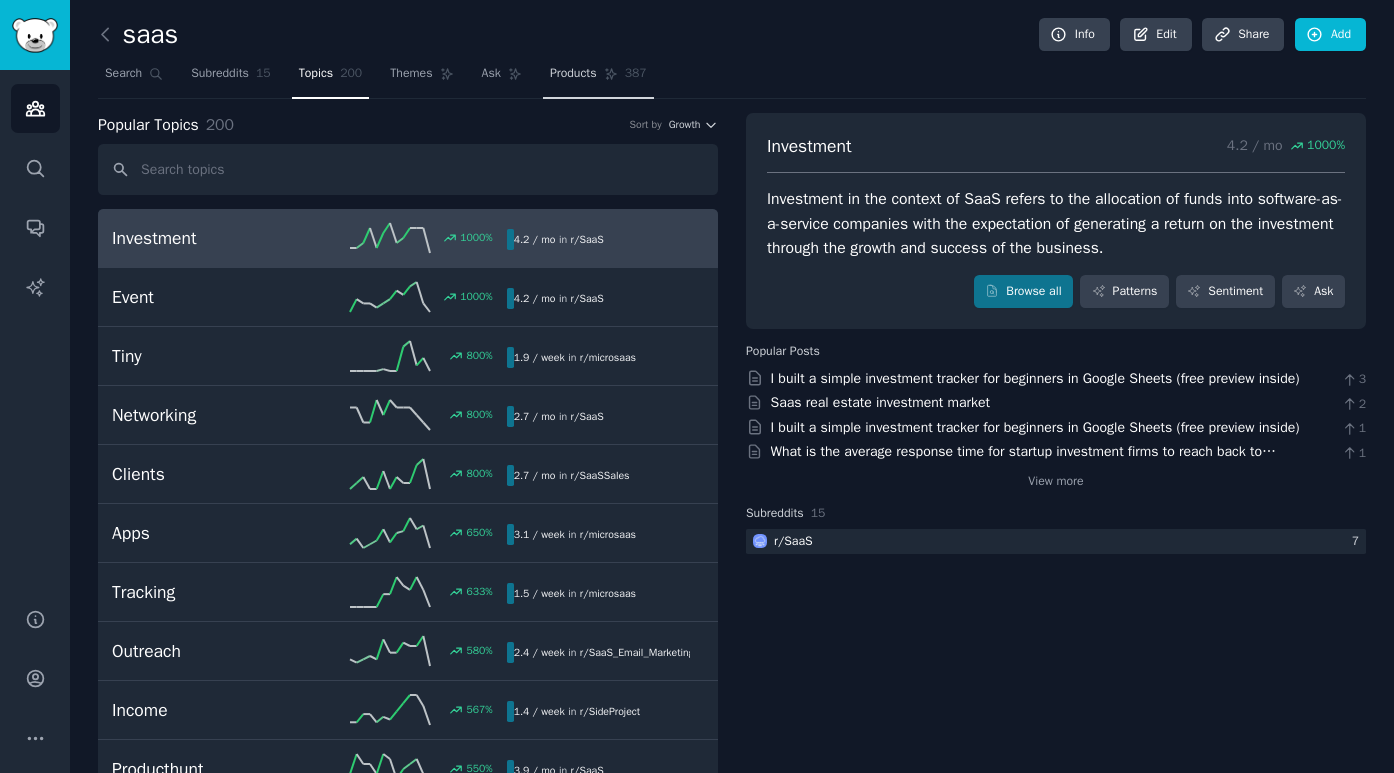 click on "Products" at bounding box center [573, 74] 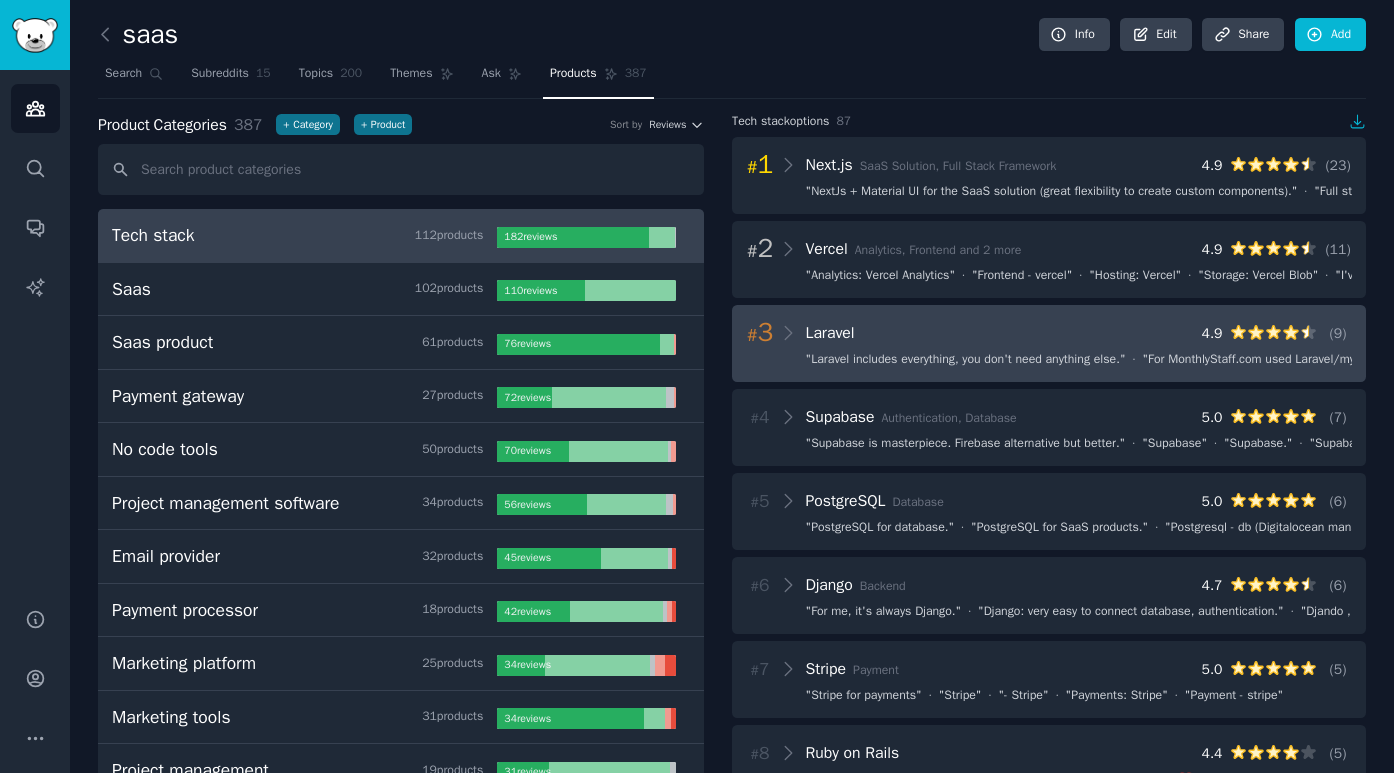 click on "# 3 Laravel 4.9 ( 9 )" at bounding box center (1049, 333) 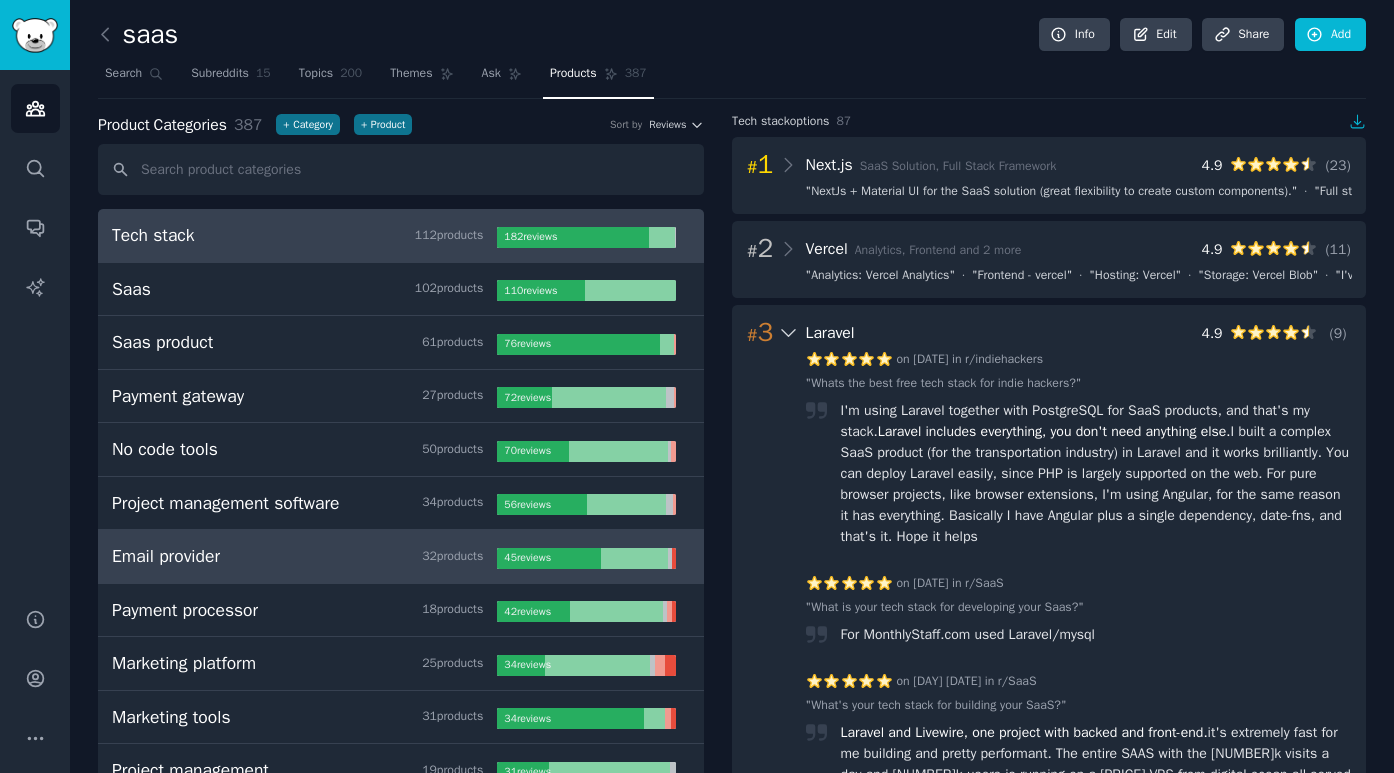 scroll, scrollTop: 0, scrollLeft: 0, axis: both 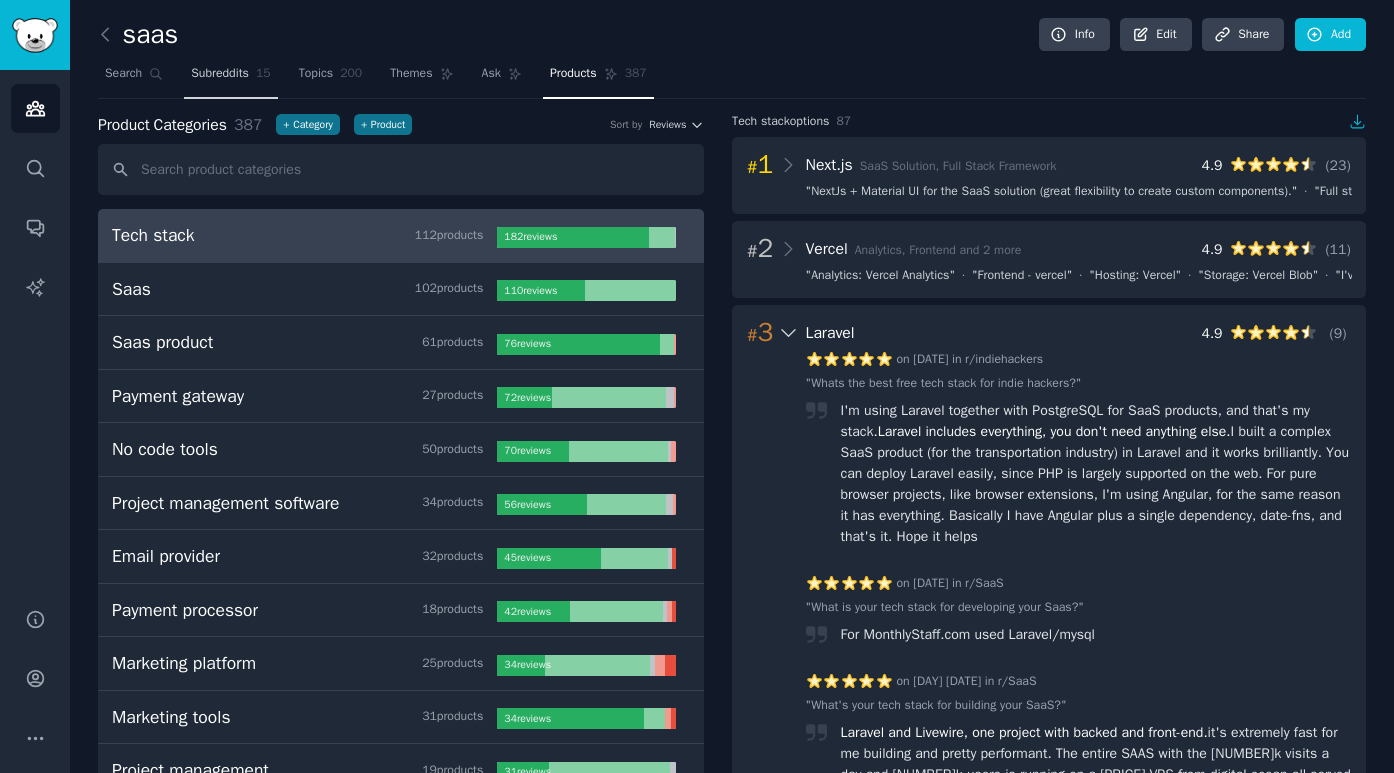 click on "Subreddits" at bounding box center [220, 74] 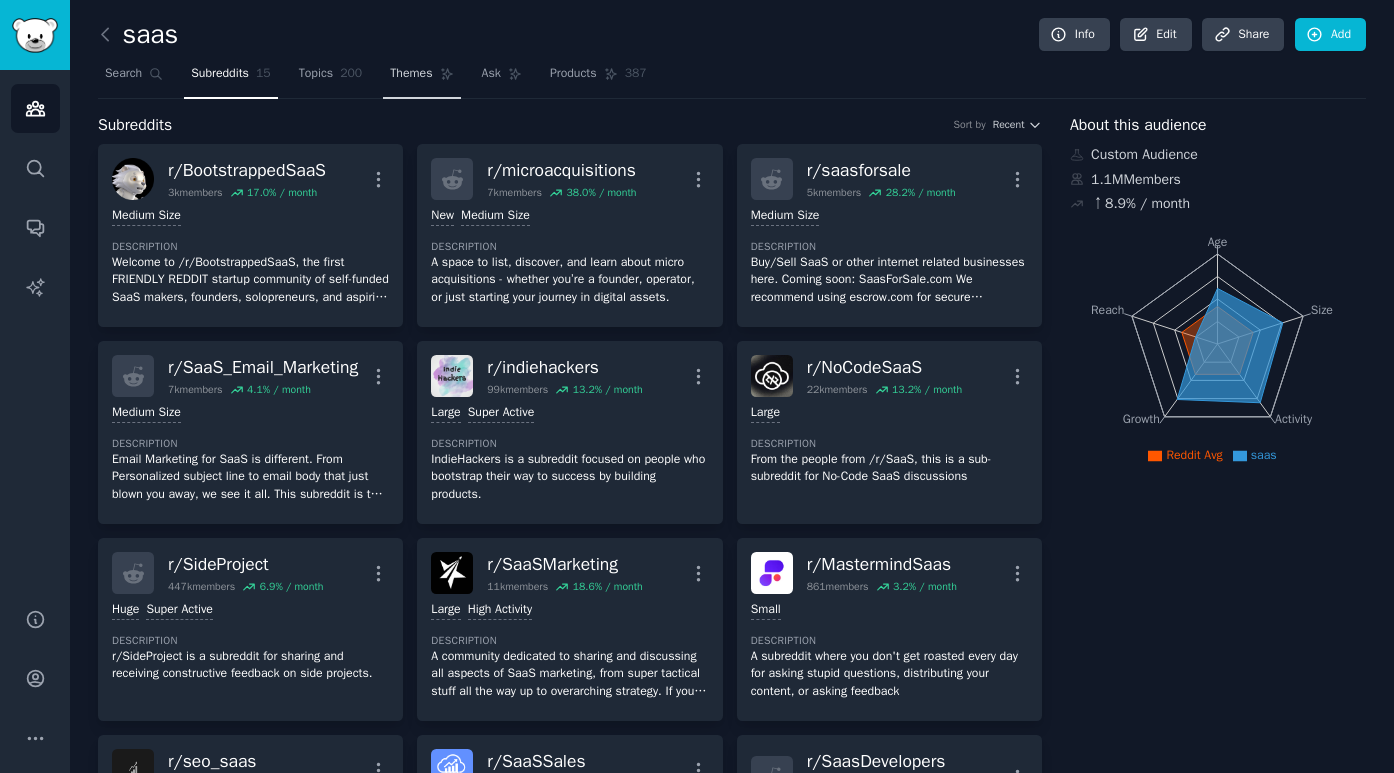 click on "Themes" at bounding box center (411, 74) 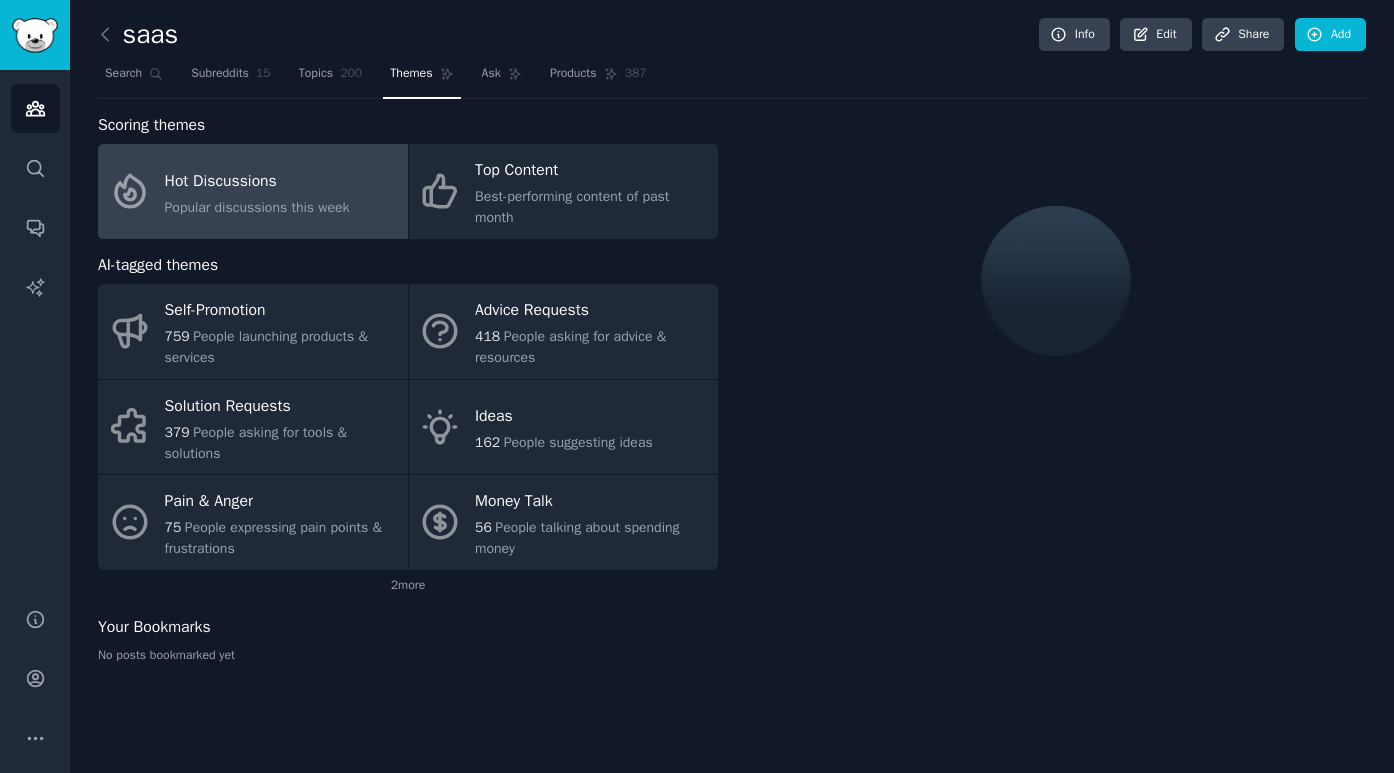 click on "Hot Discussions" at bounding box center [257, 181] 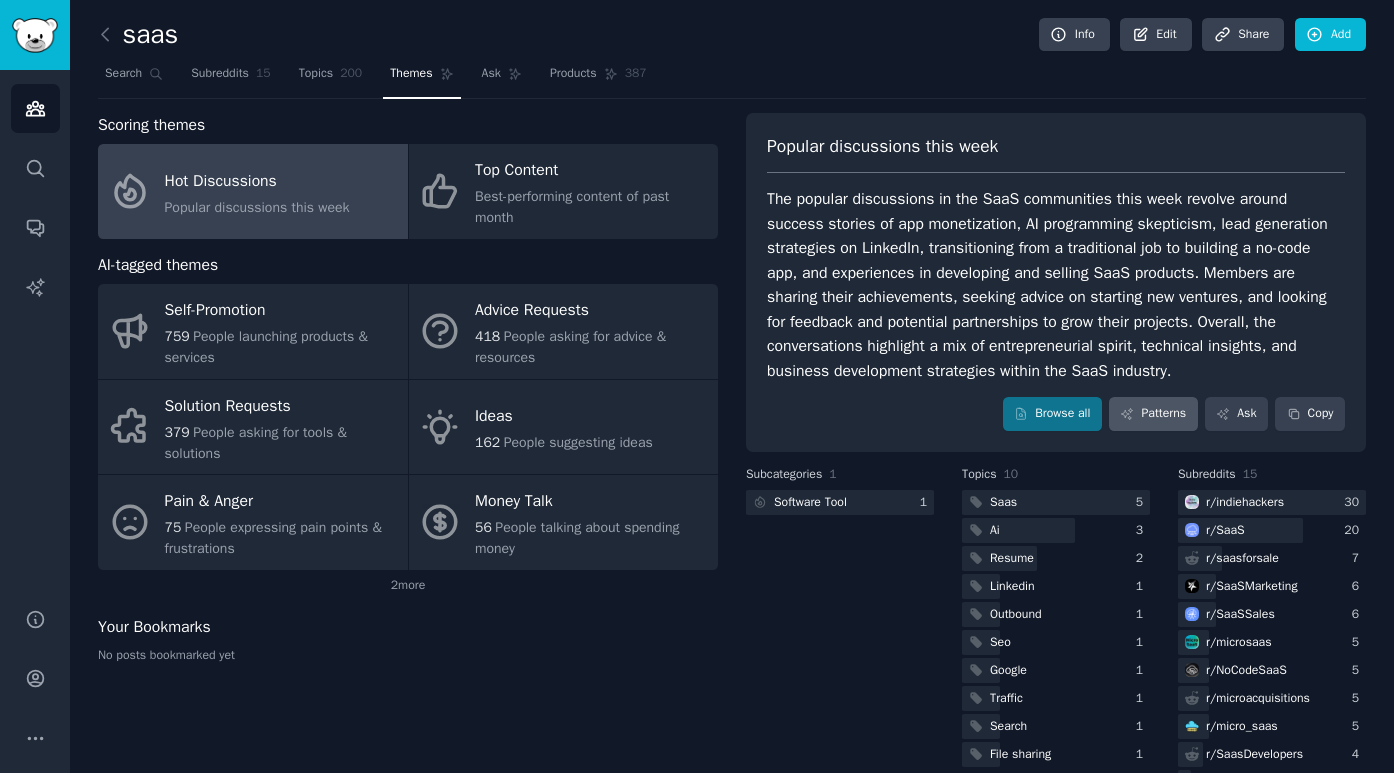 click on "Patterns" at bounding box center [1153, 414] 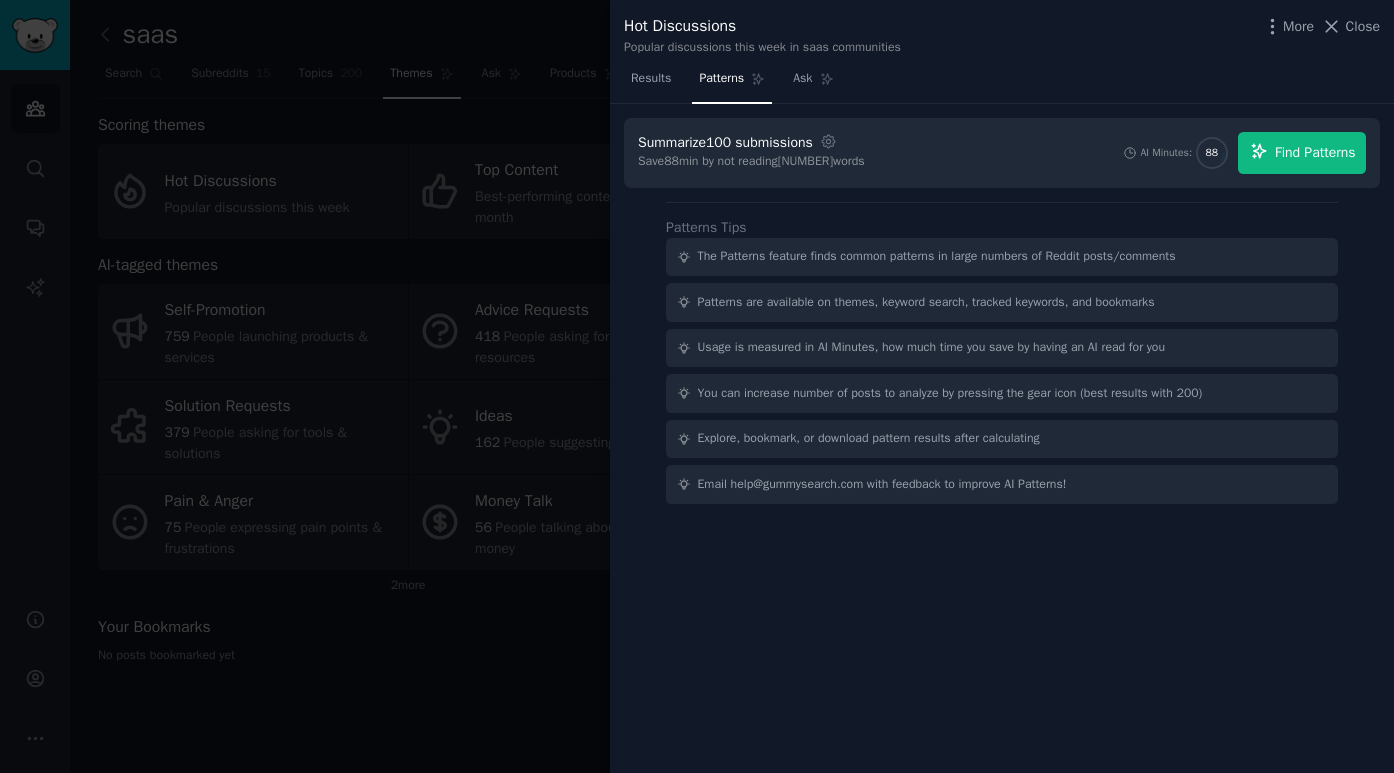 click on "Find Patterns" at bounding box center [1315, 152] 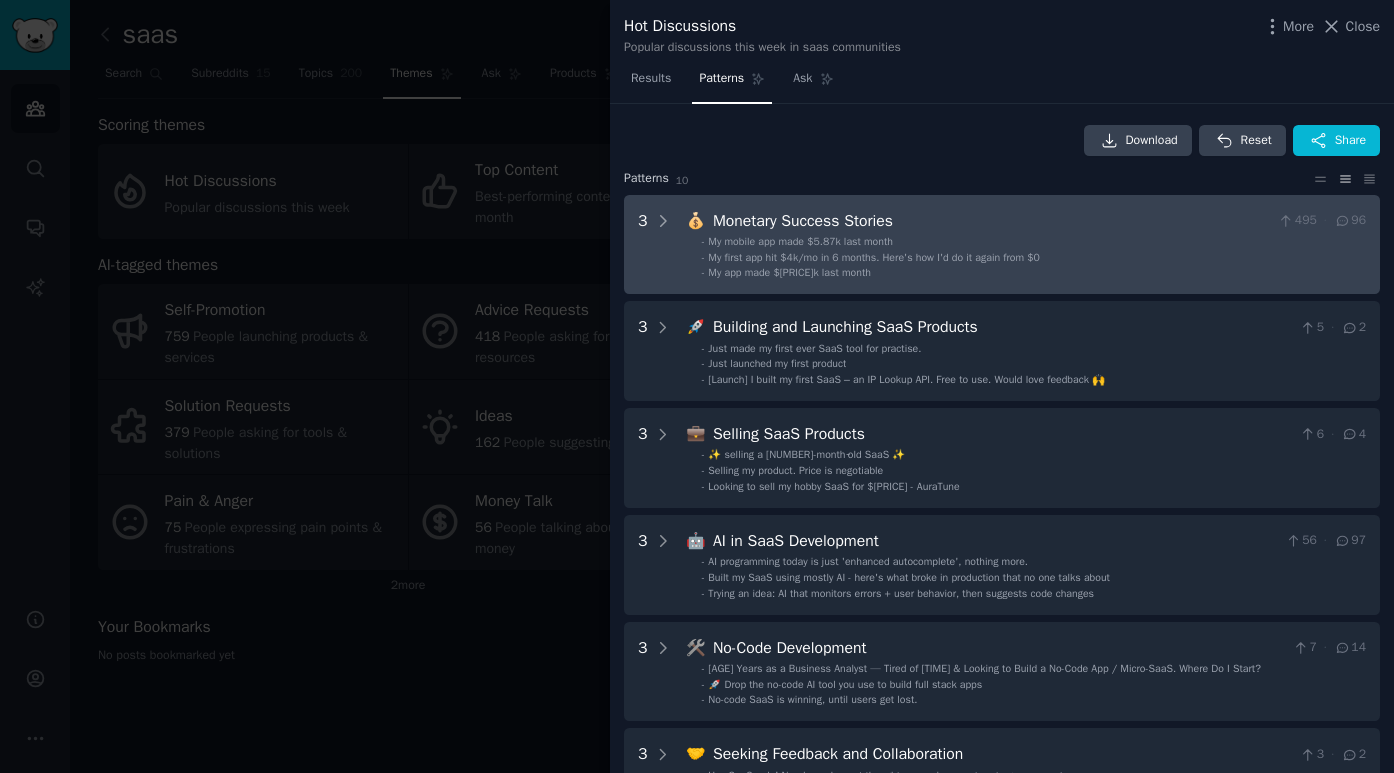scroll, scrollTop: 0, scrollLeft: 0, axis: both 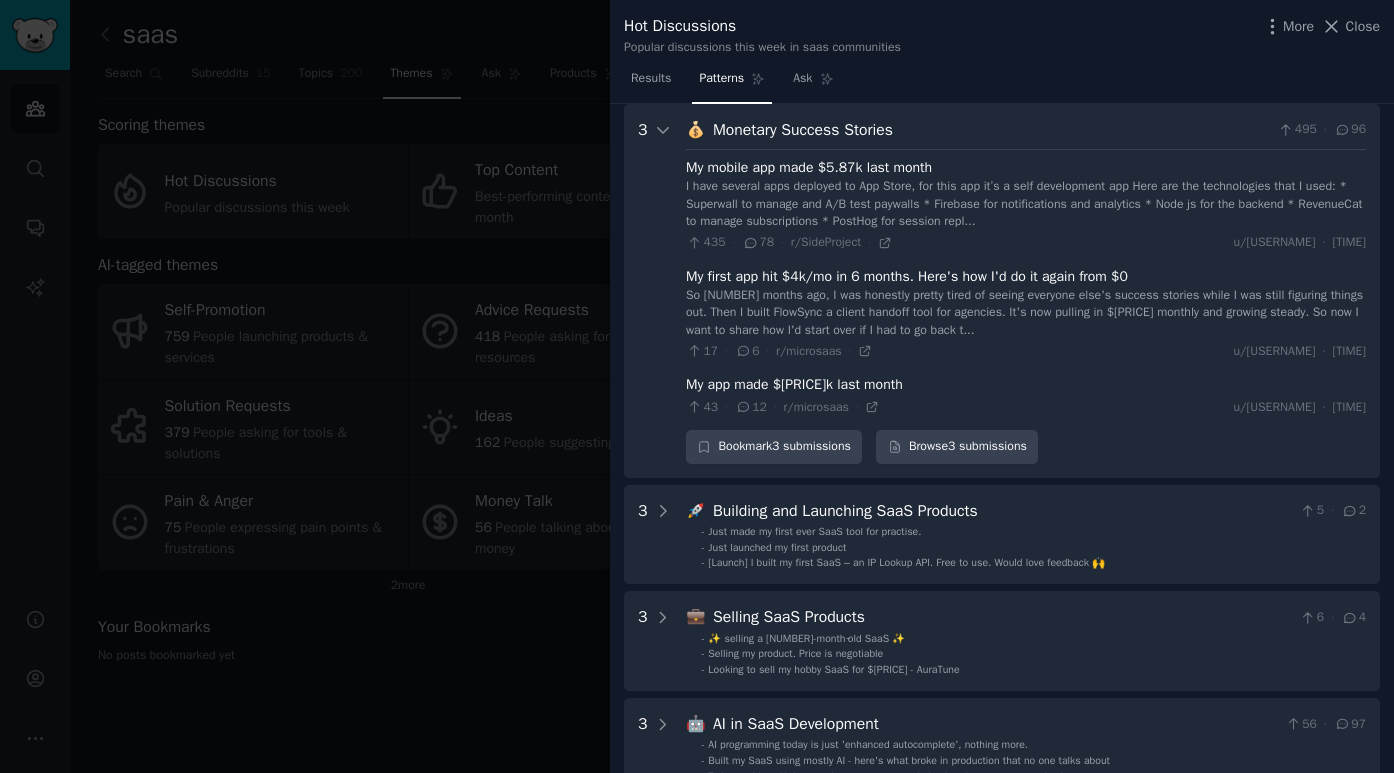 click on "My app made $[PRICE]k last month" at bounding box center [794, 384] 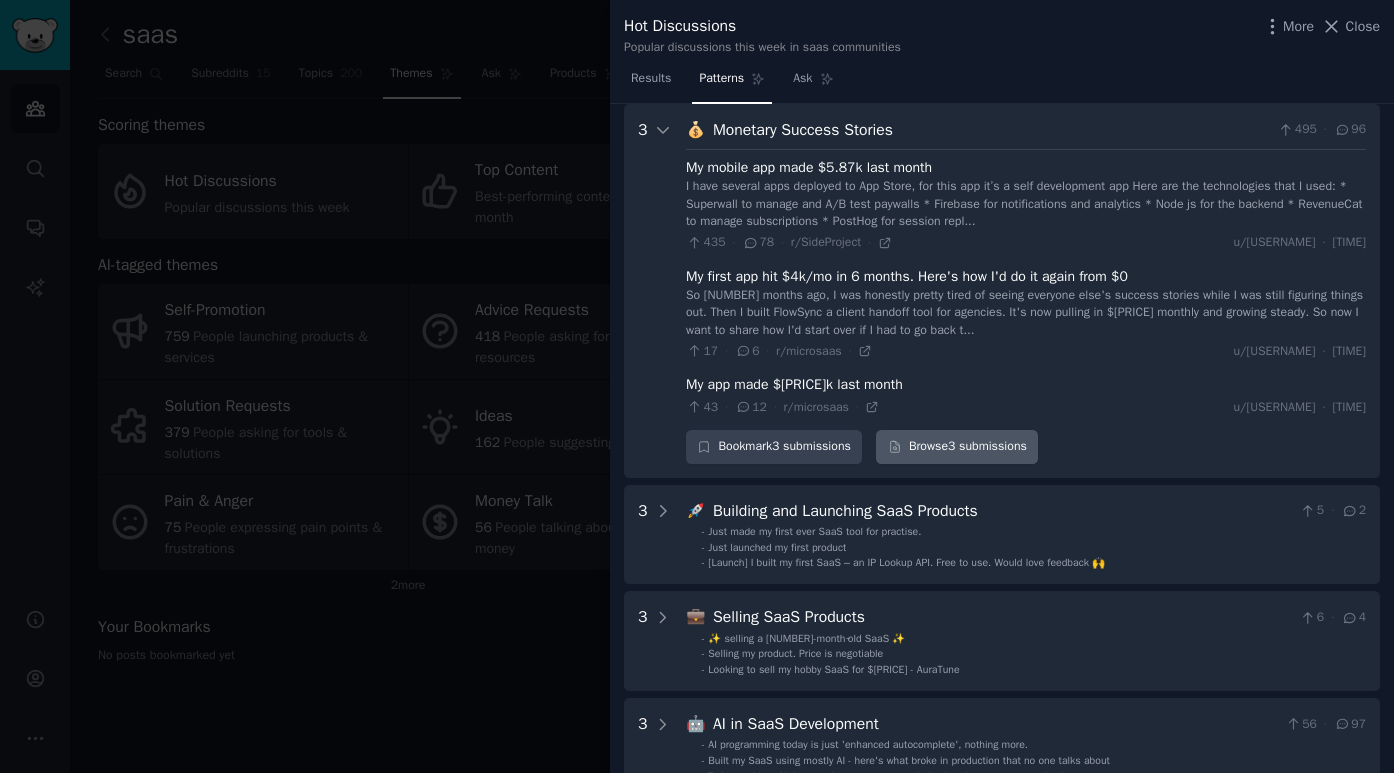 click on "Browse 3 submissions" at bounding box center [957, 447] 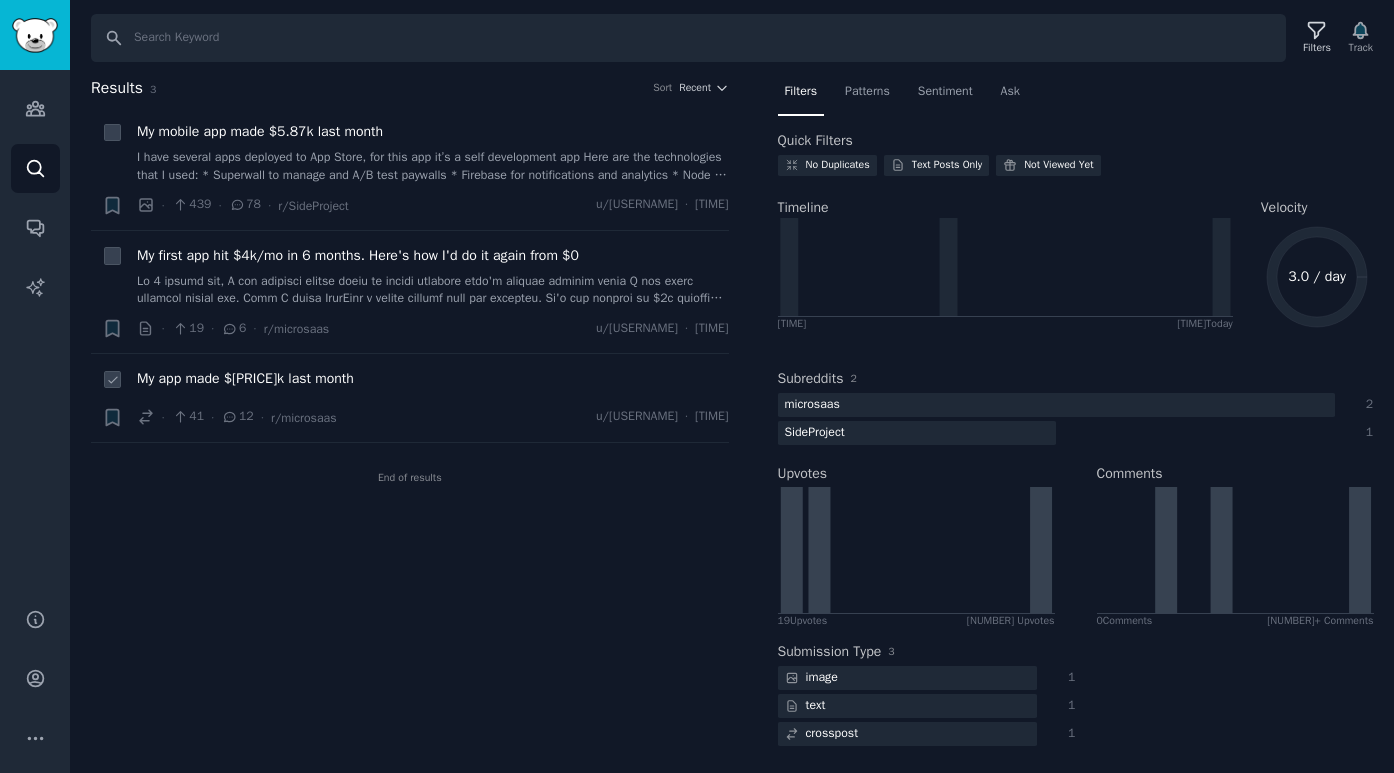 click on "My app made $[PRICE]k last month" at bounding box center [245, 378] 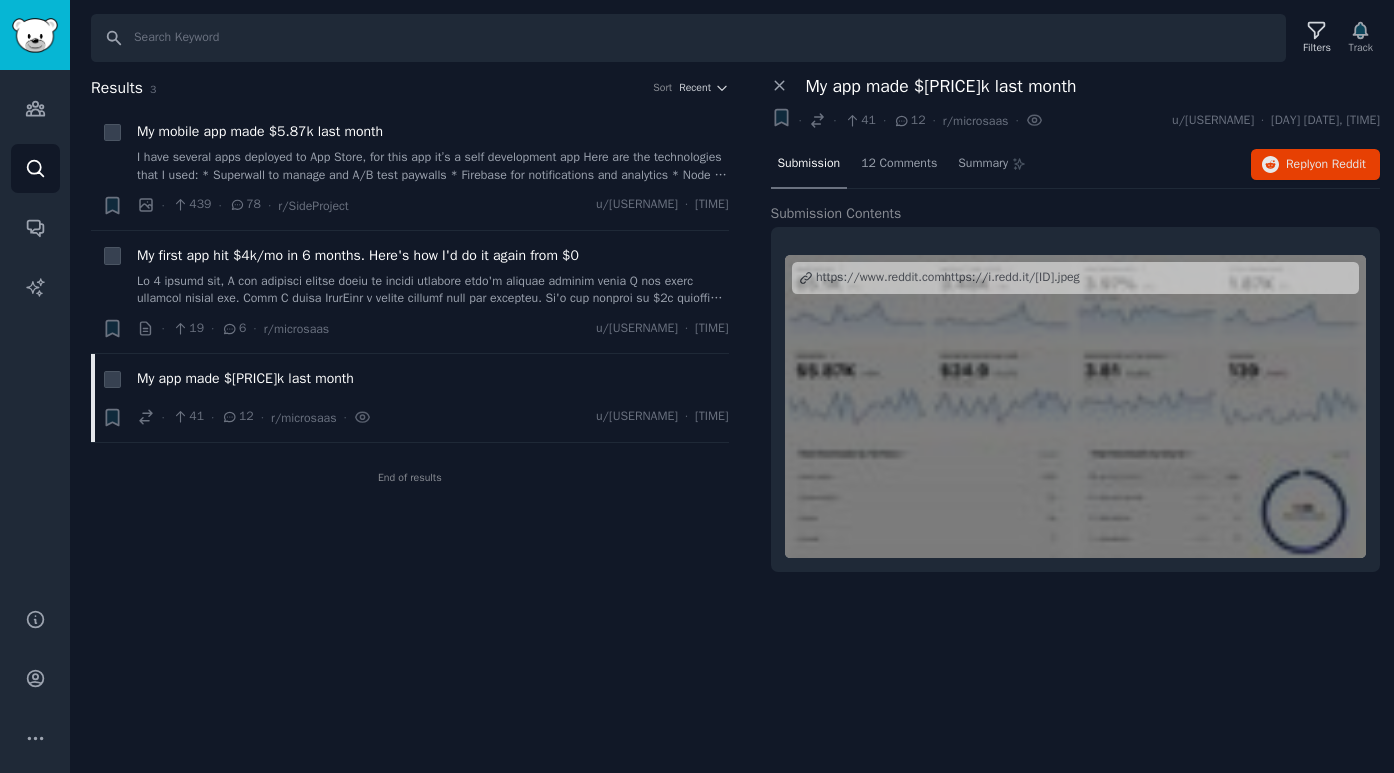 scroll, scrollTop: 0, scrollLeft: 0, axis: both 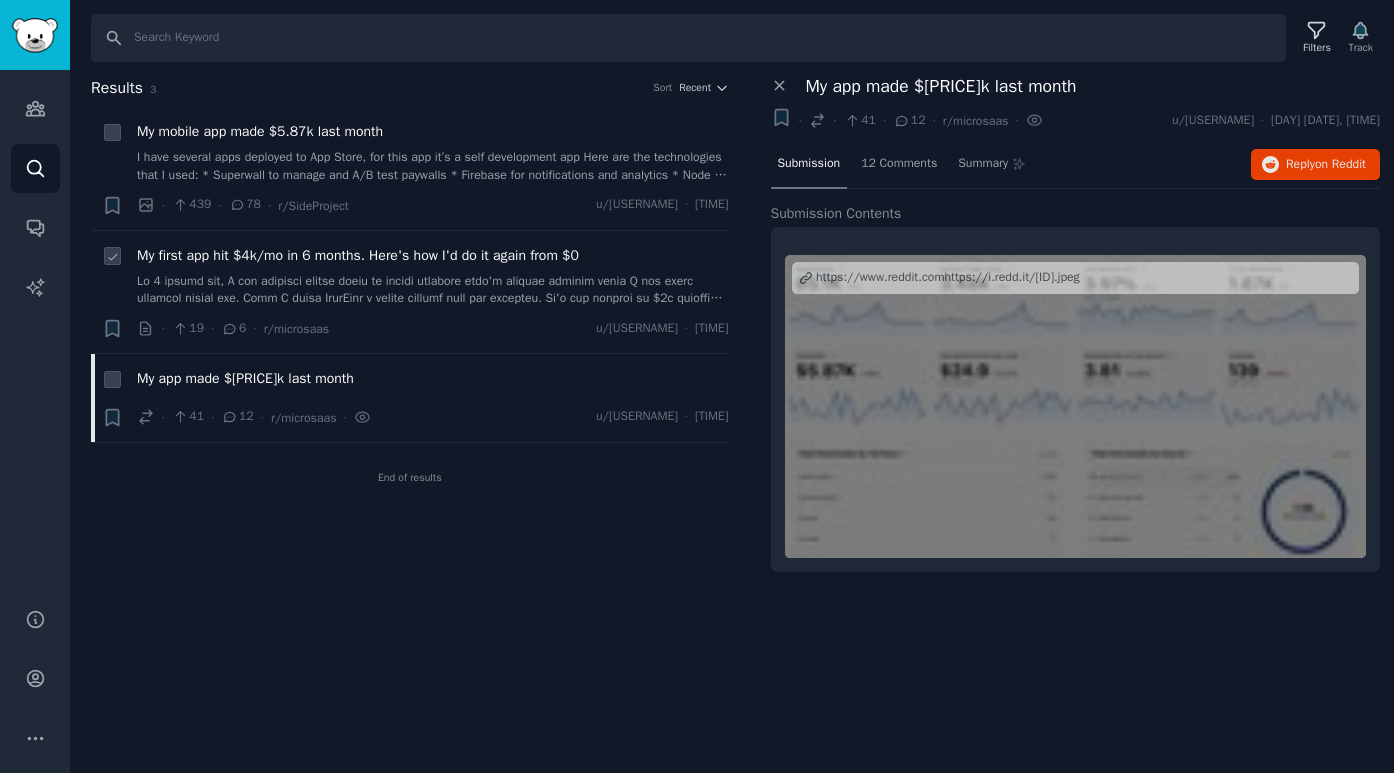 click at bounding box center (433, 290) 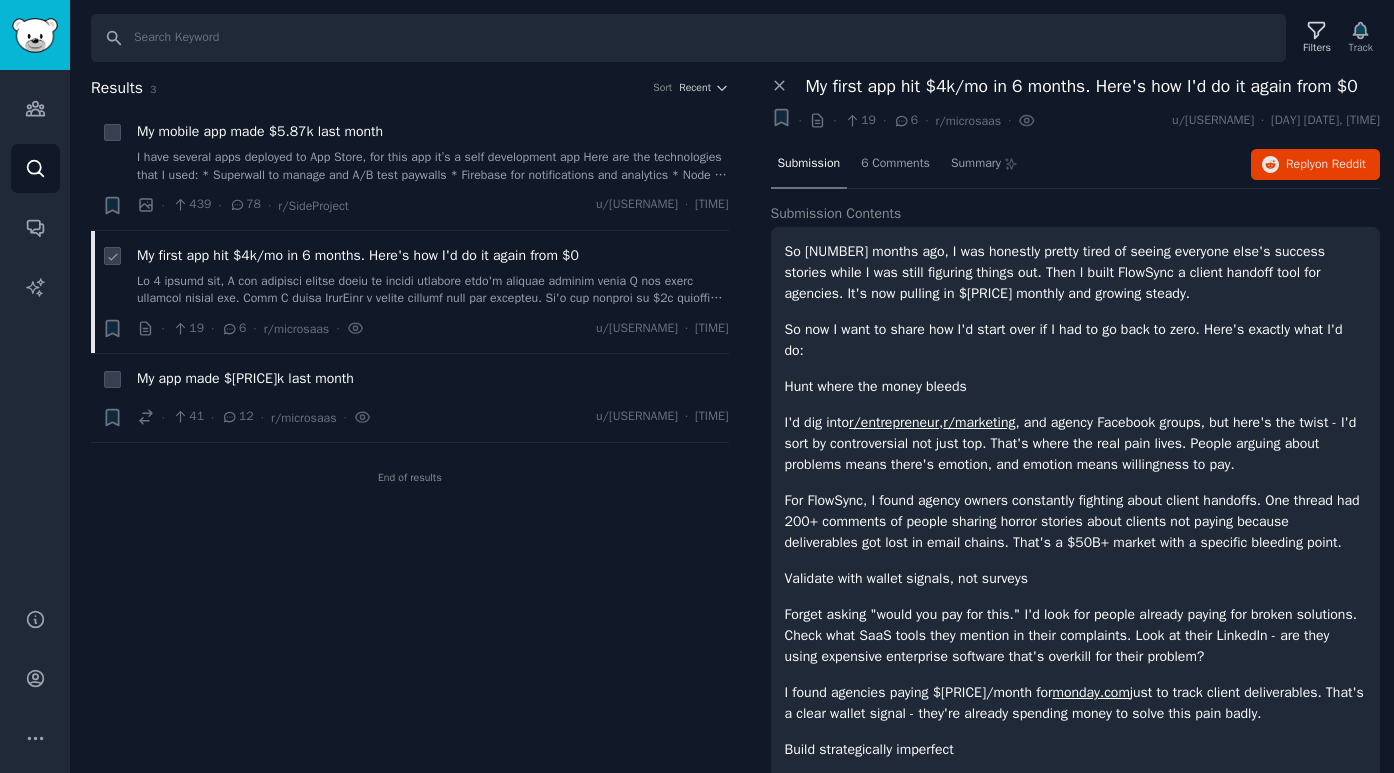 scroll, scrollTop: 0, scrollLeft: 0, axis: both 